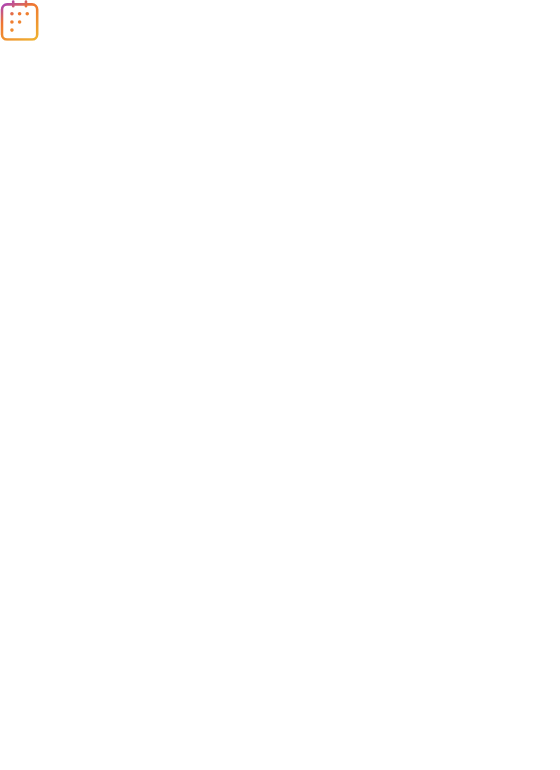 scroll, scrollTop: 0, scrollLeft: 0, axis: both 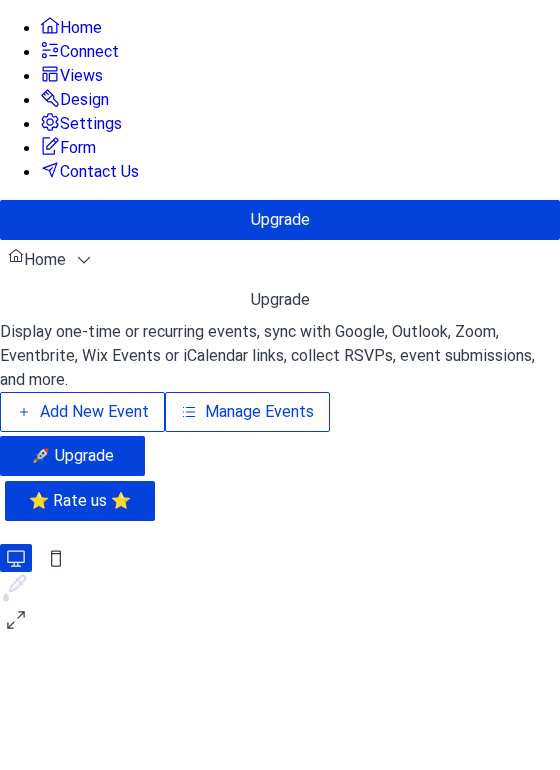 click on "Connect" at bounding box center [89, 52] 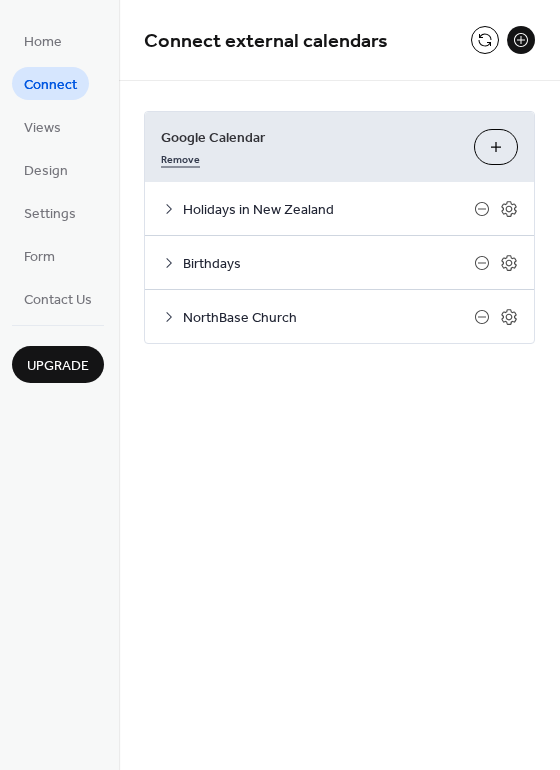 click on "Remove" at bounding box center [180, 157] 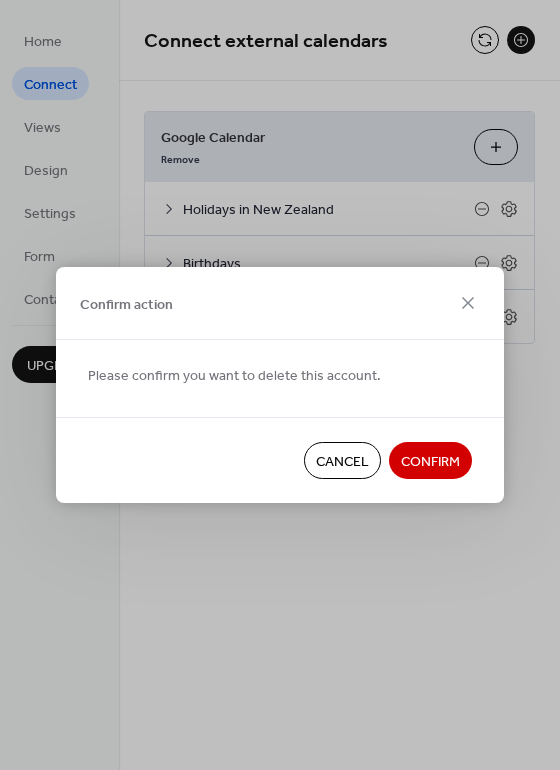 click on "Cancel" at bounding box center [342, 462] 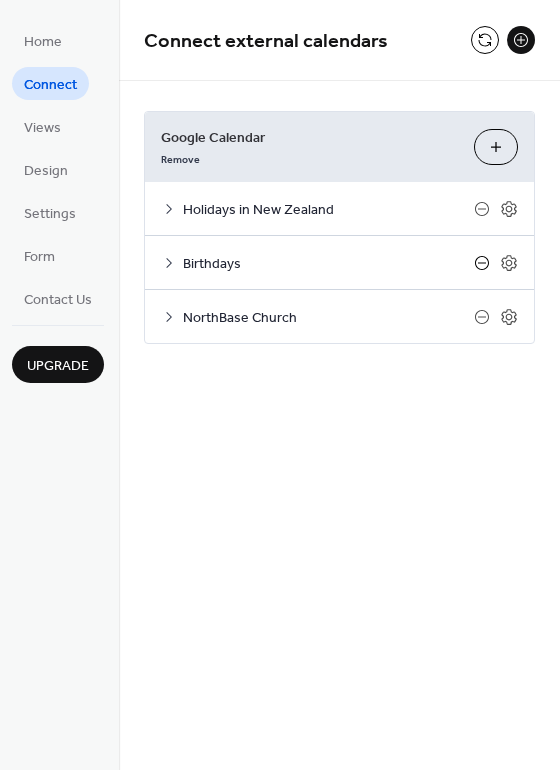 click 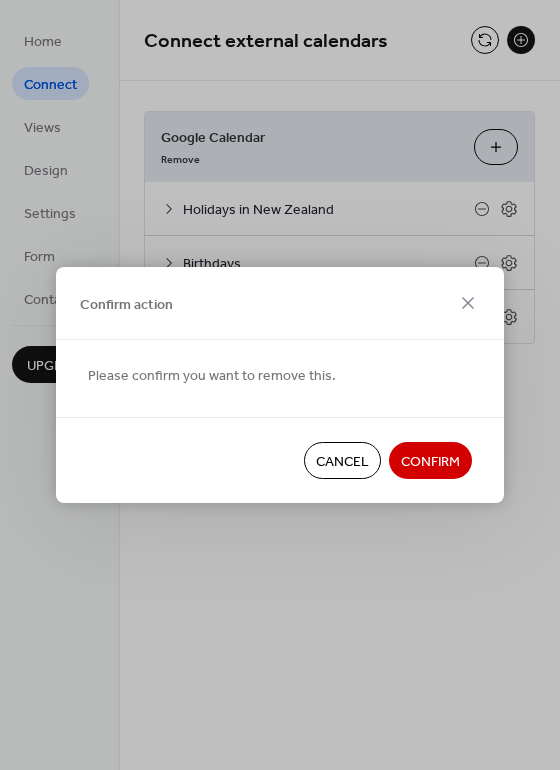 click on "Confirm" at bounding box center [430, 462] 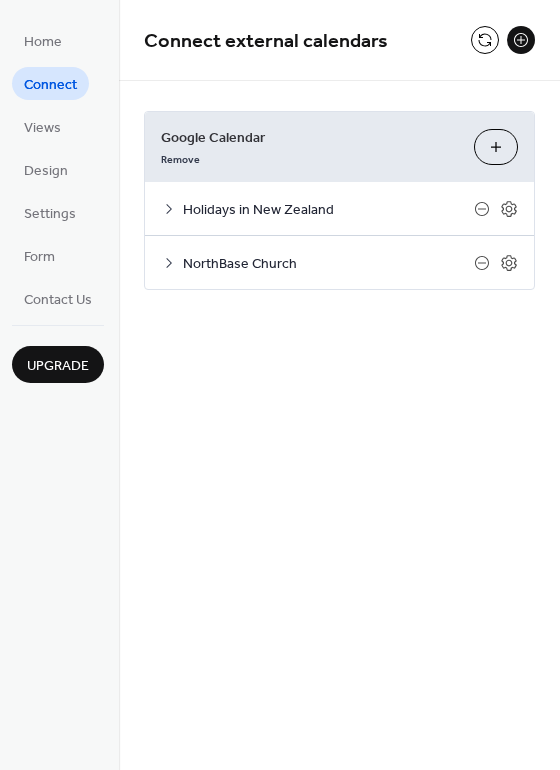 click on "NorthBase Church" at bounding box center (328, 264) 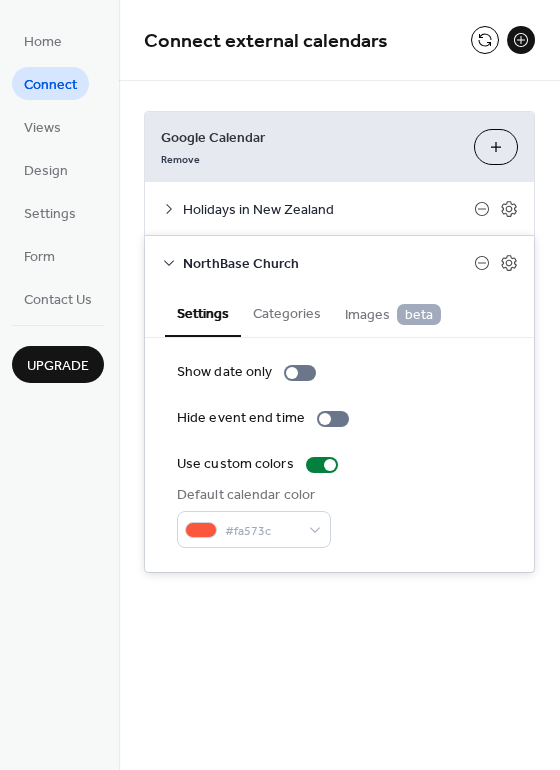 click on "Categories" at bounding box center [287, 312] 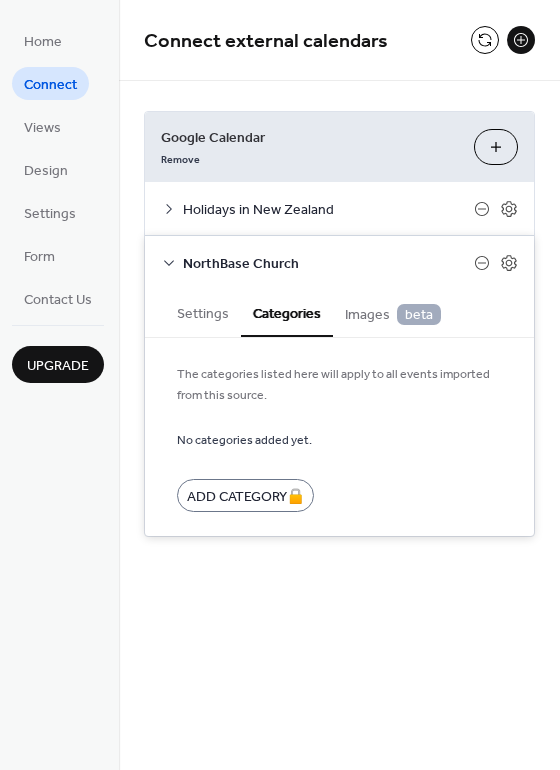 click on "Images   beta" at bounding box center [393, 312] 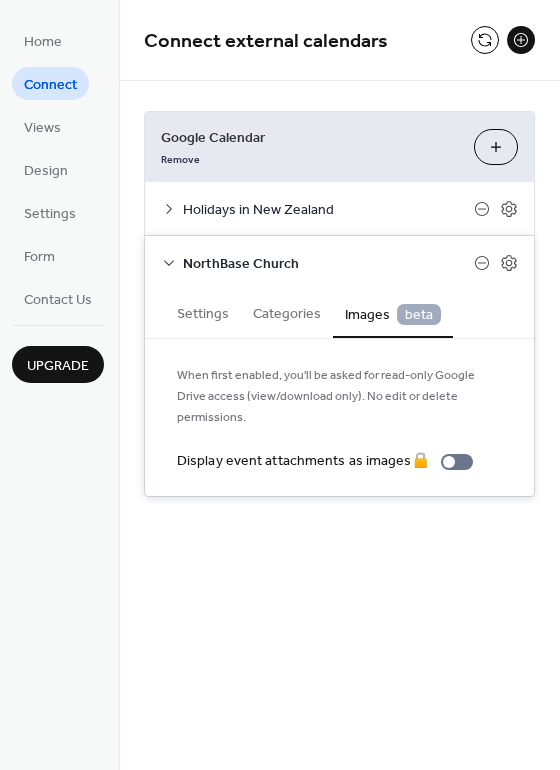 click on "beta" at bounding box center (419, 314) 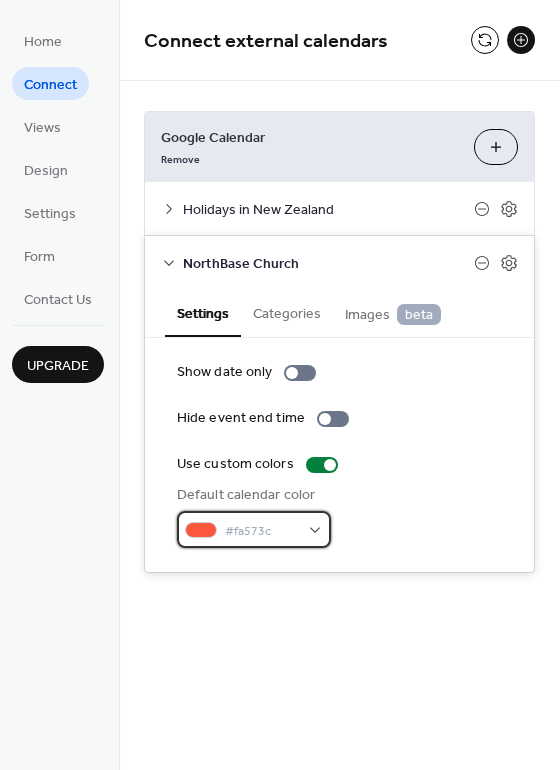 click on "#fa573c" at bounding box center [254, 529] 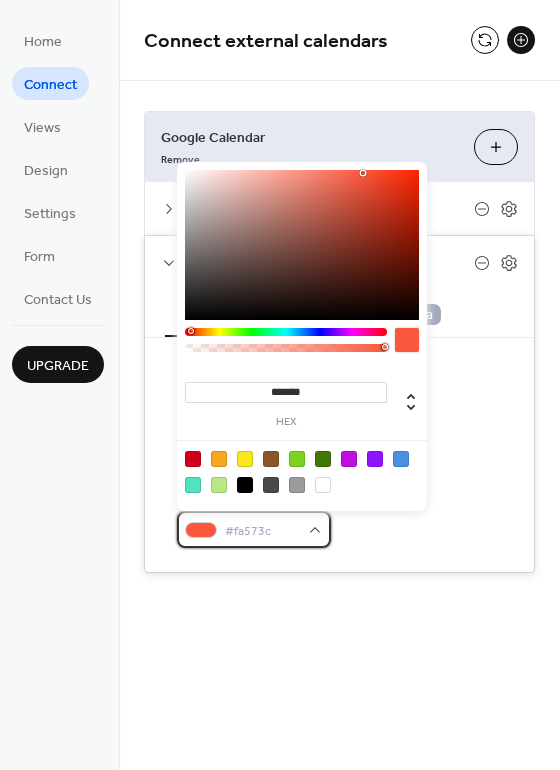 click on "#fa573c" at bounding box center [254, 529] 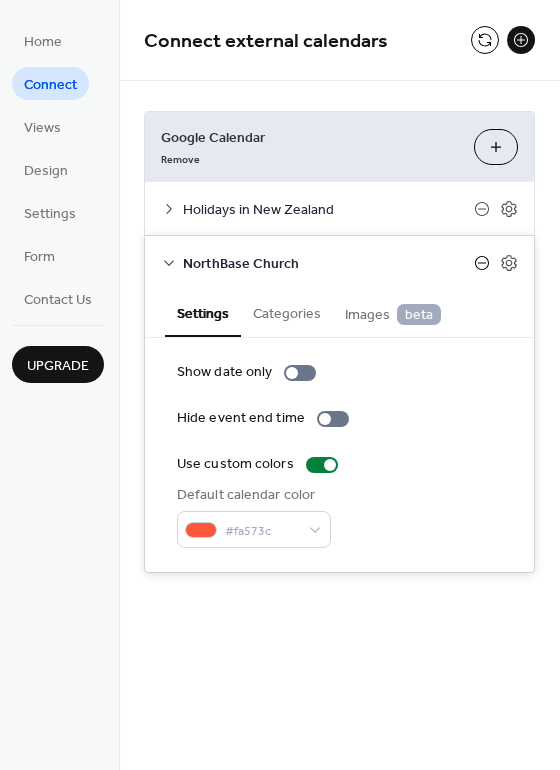 click 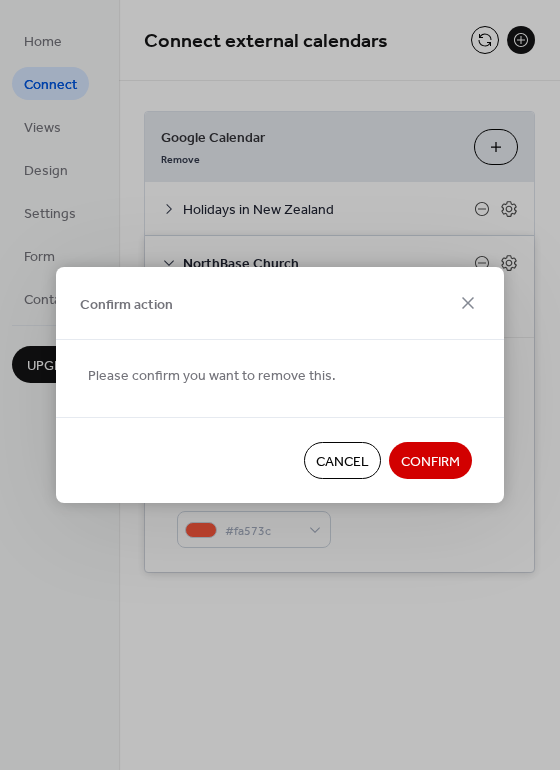 click on "Cancel" at bounding box center [342, 462] 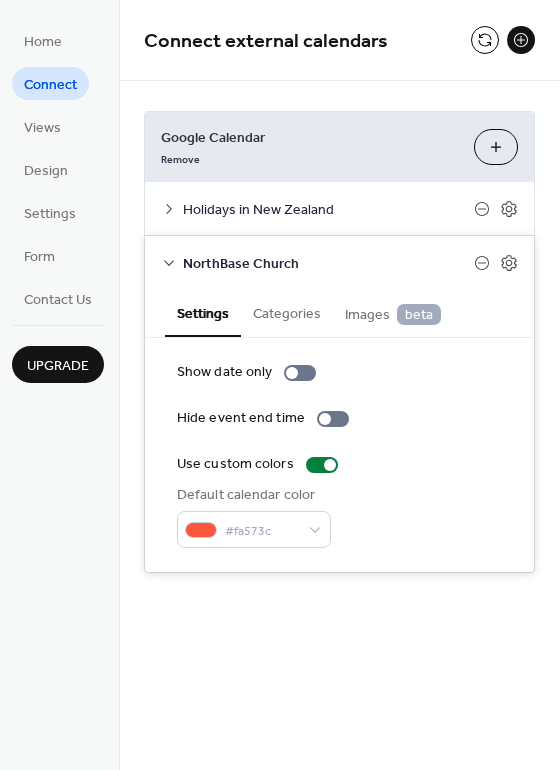 click on "Home Connect Views Design Settings Form Contact Us Upgrade" at bounding box center [59, 385] 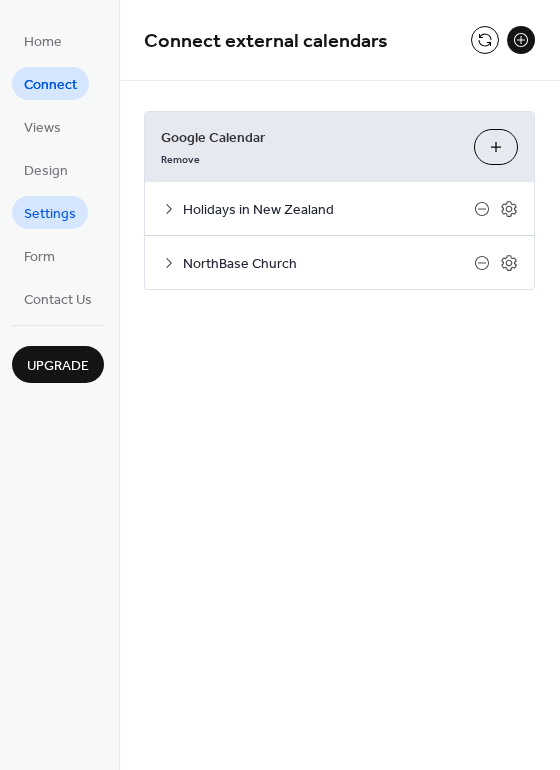 click on "Settings" at bounding box center [50, 214] 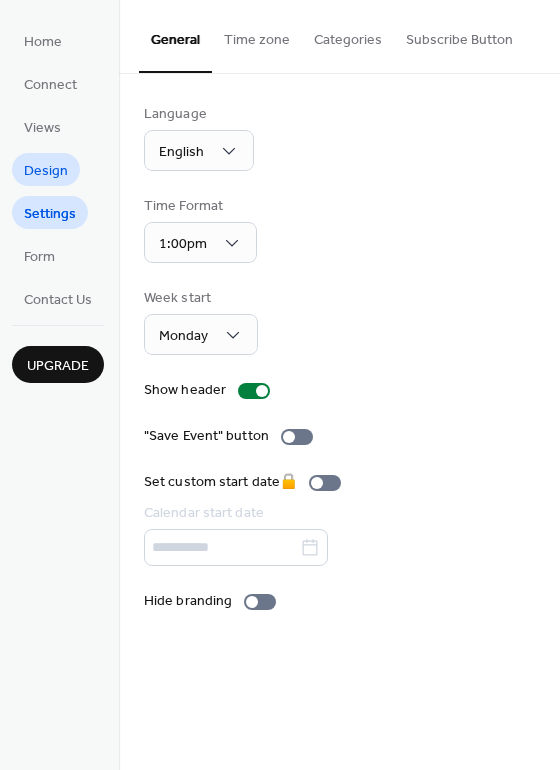 click on "Design" at bounding box center [46, 171] 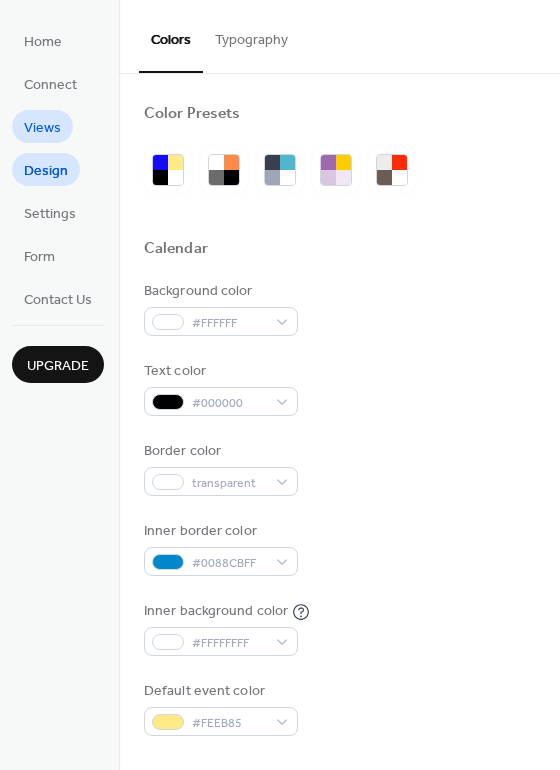 click on "Views" at bounding box center [42, 128] 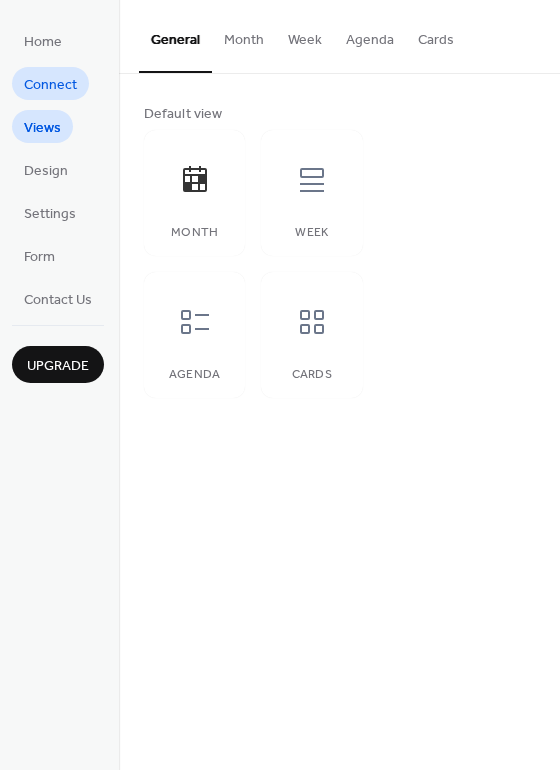 click on "Connect" at bounding box center (50, 85) 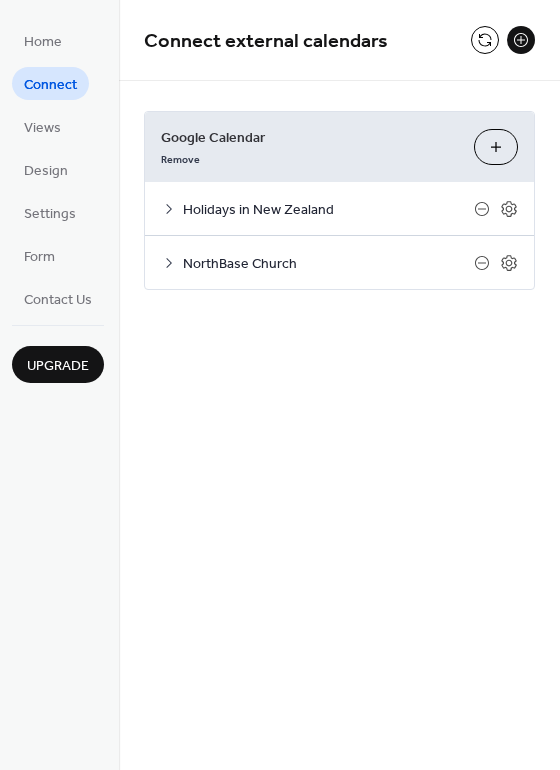 click on "Choose Calendars" at bounding box center [496, 147] 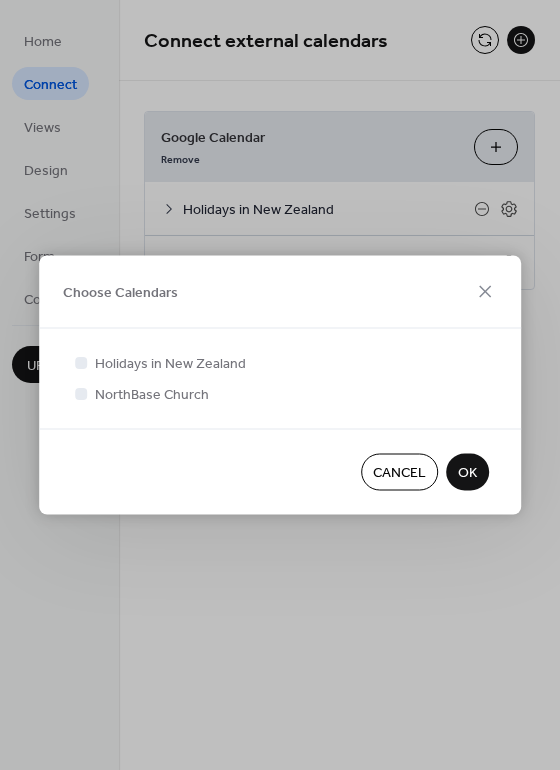 click on "OK" at bounding box center [467, 473] 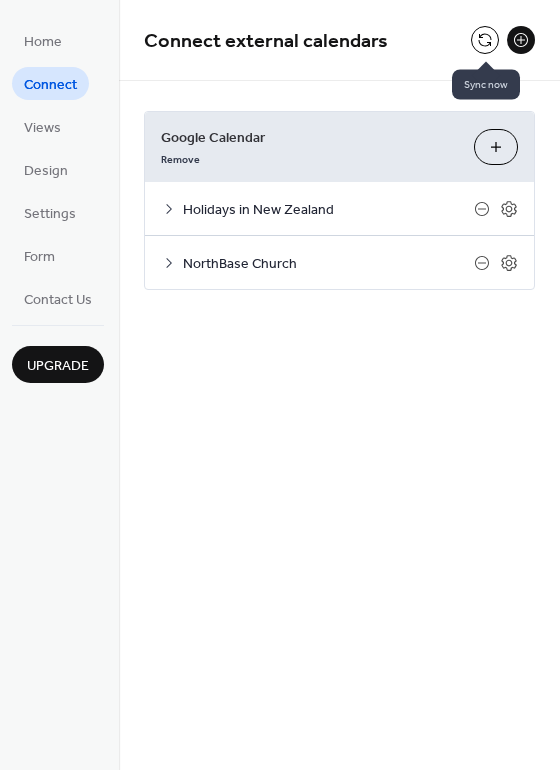 click at bounding box center [485, 40] 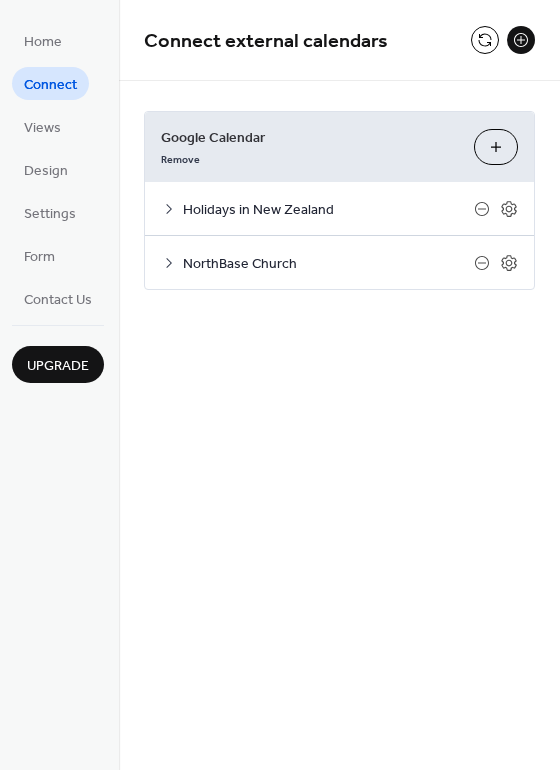 click on "Connect" at bounding box center (50, 85) 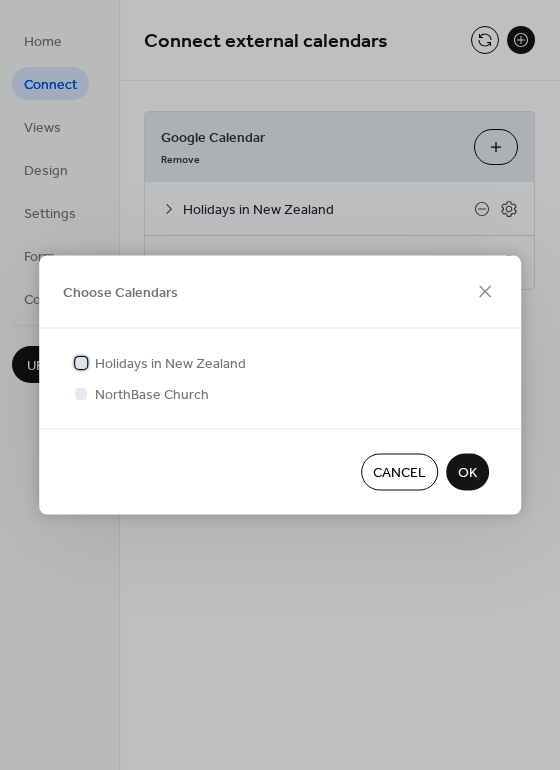 click on "Holidays in New Zealand" at bounding box center (170, 364) 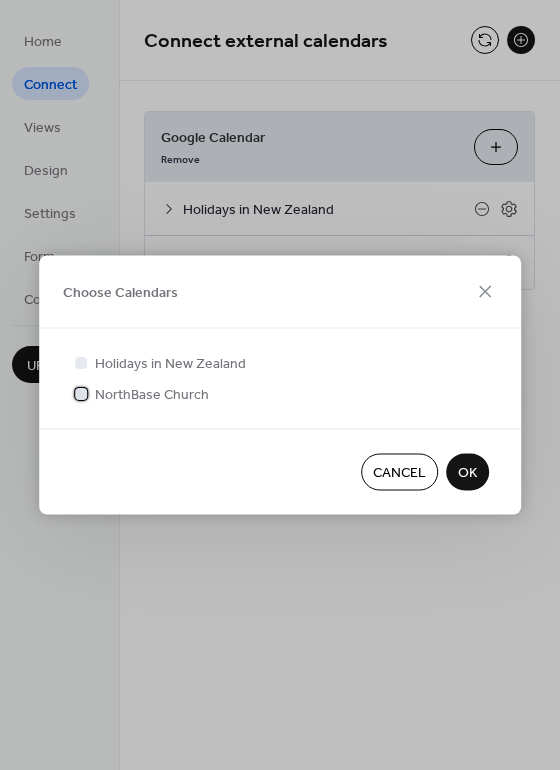 click on "NorthBase Church" at bounding box center [152, 395] 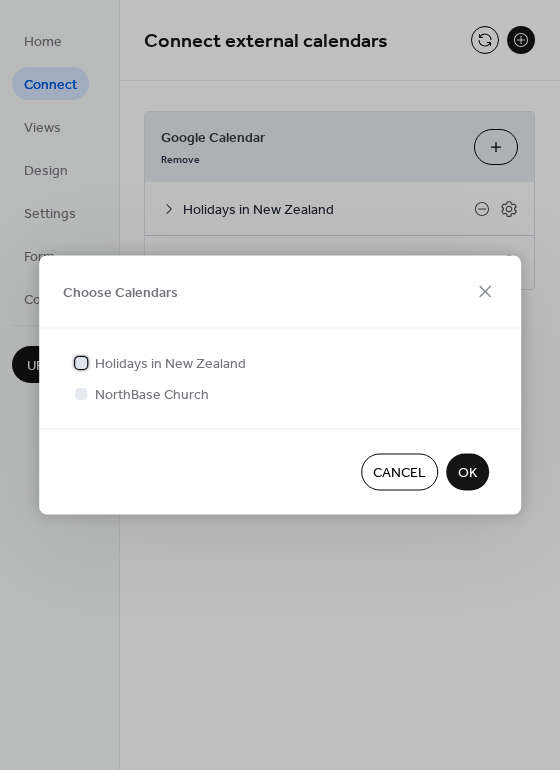 click at bounding box center (81, 362) 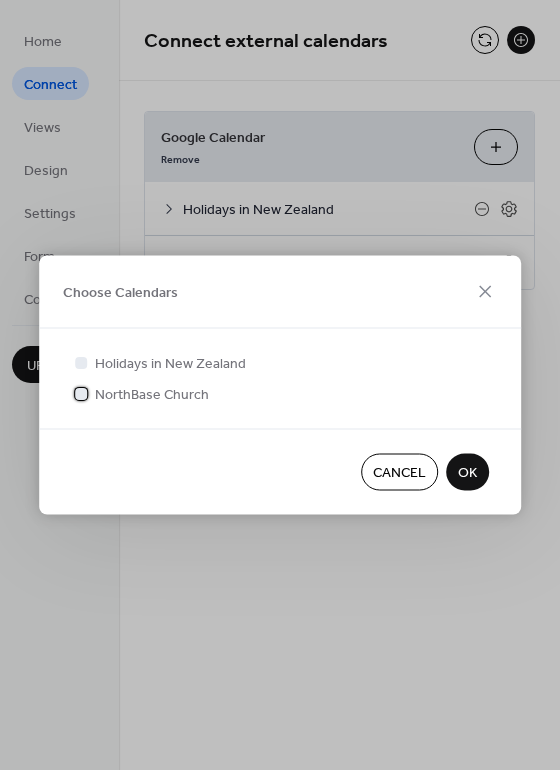 drag, startPoint x: 92, startPoint y: 388, endPoint x: 139, endPoint y: 406, distance: 50.32892 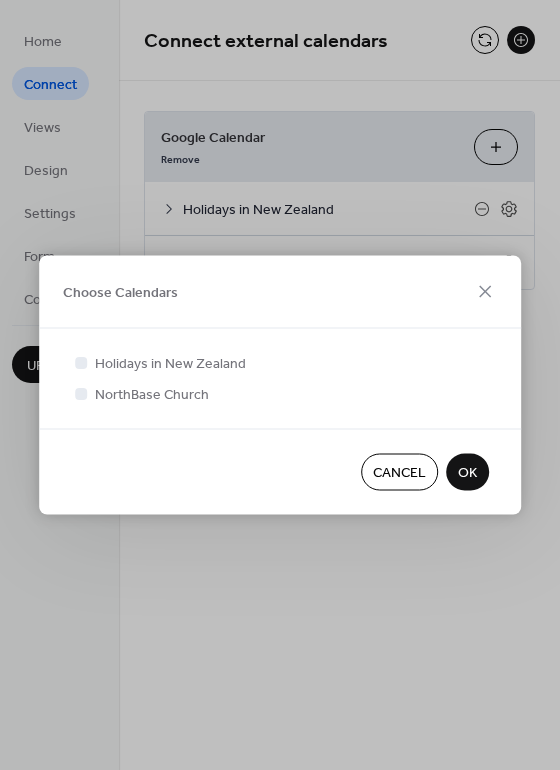 click on "OK" at bounding box center [467, 473] 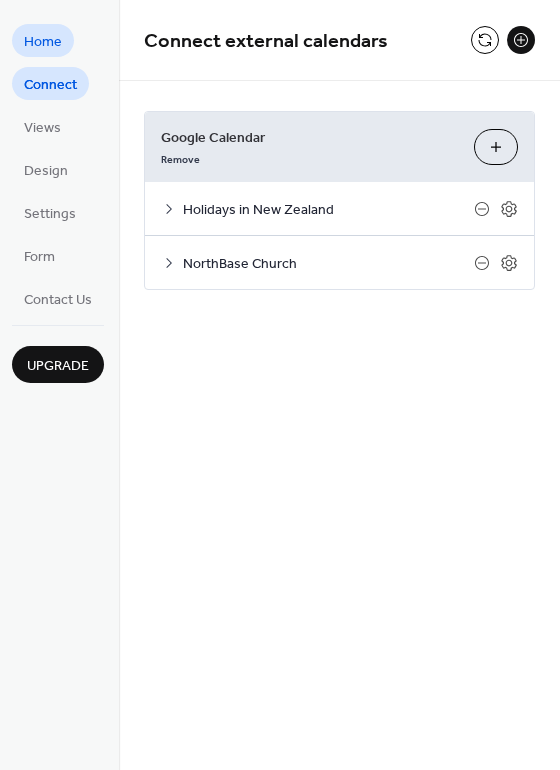 click on "Home" at bounding box center (43, 42) 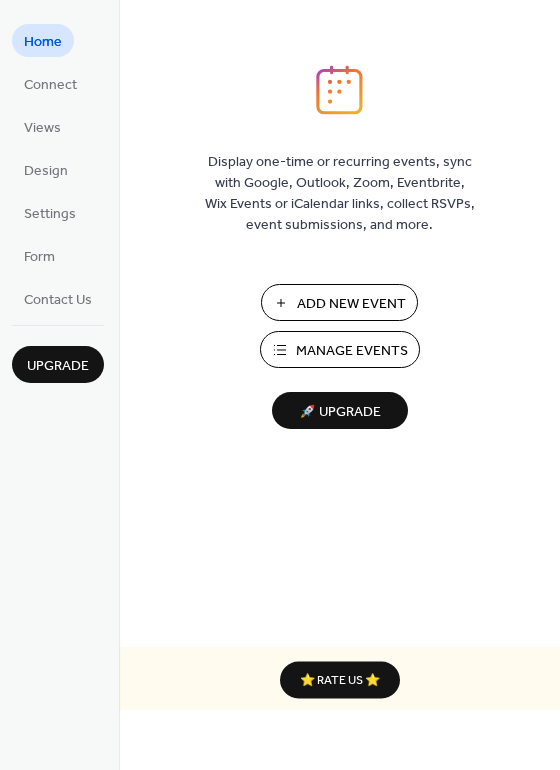 click on "🚀 Upgrade" at bounding box center [340, 412] 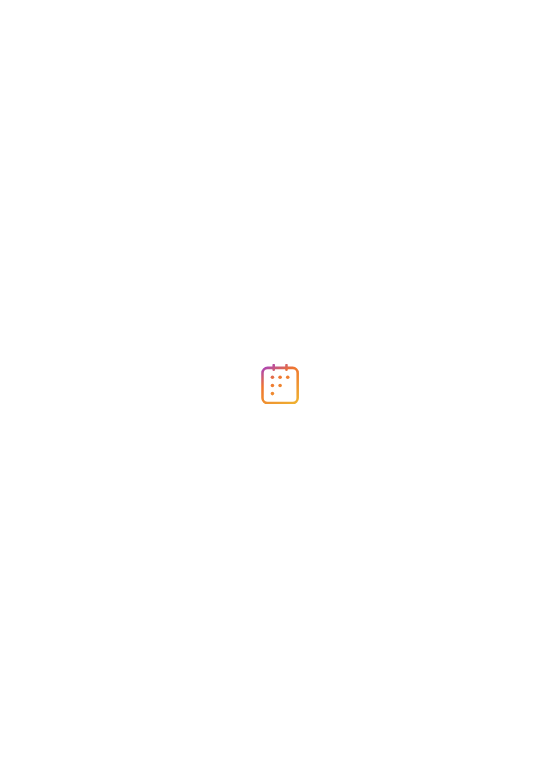 scroll, scrollTop: 0, scrollLeft: 0, axis: both 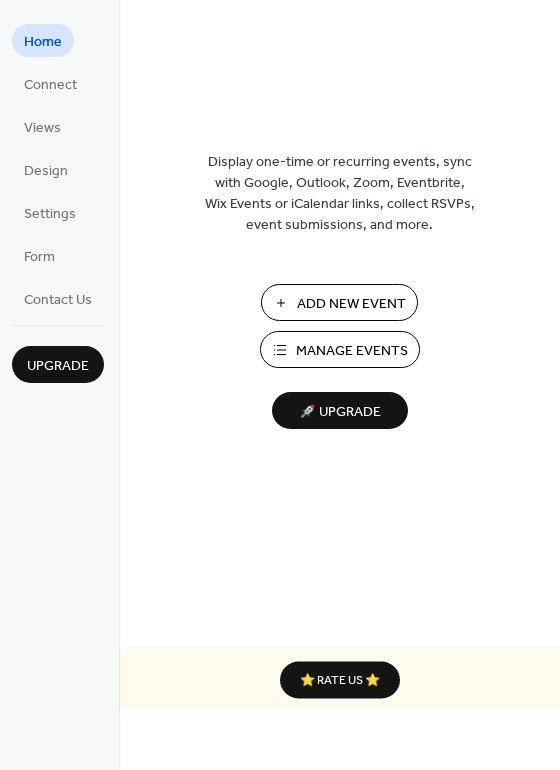 click on "Manage Events" at bounding box center (340, 349) 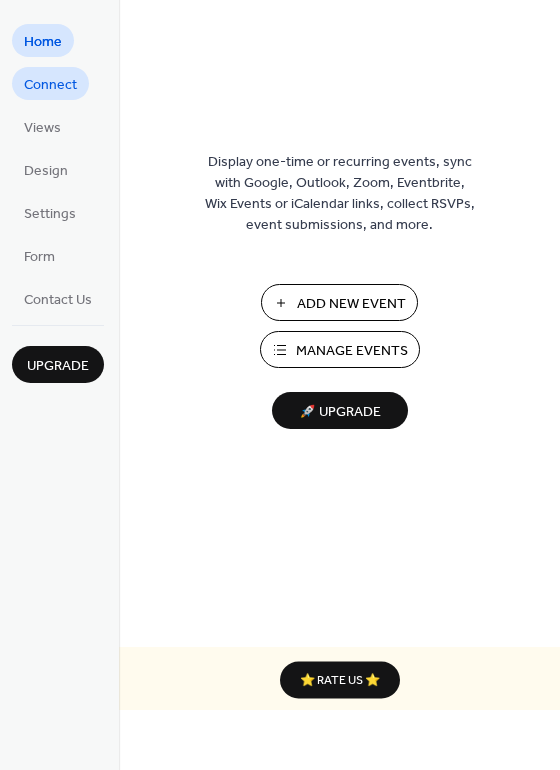 click on "Connect" at bounding box center [50, 85] 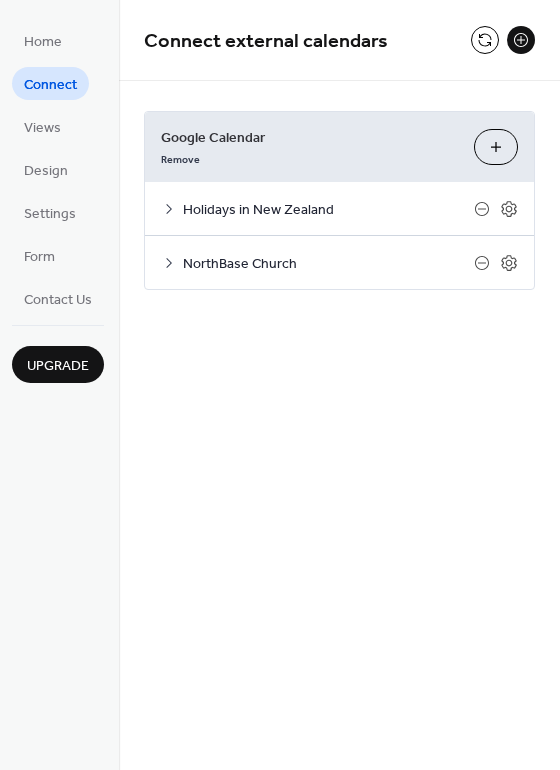 click at bounding box center [521, 40] 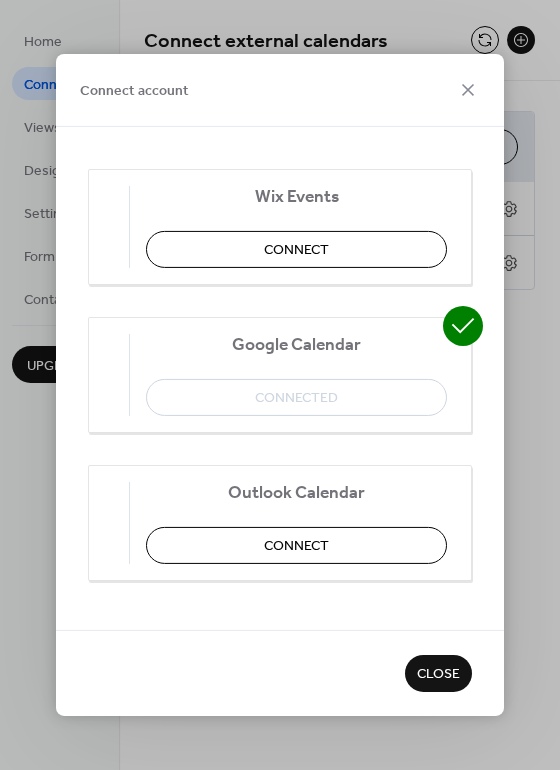 scroll, scrollTop: 0, scrollLeft: 0, axis: both 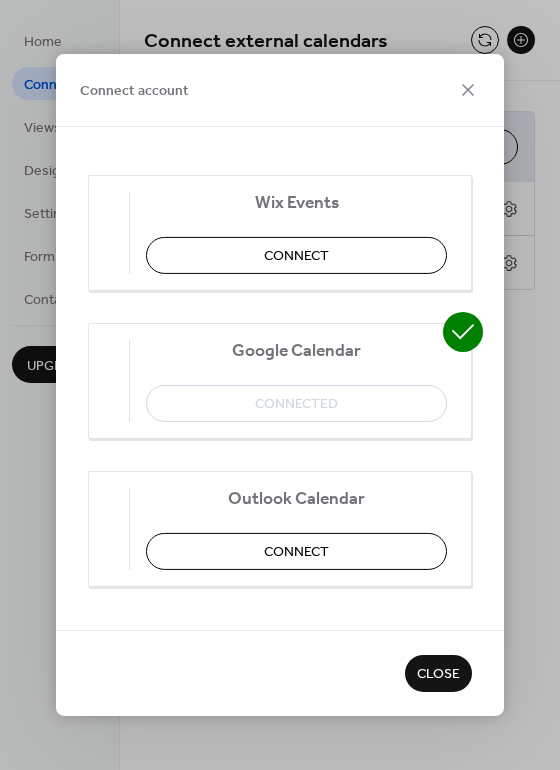 click 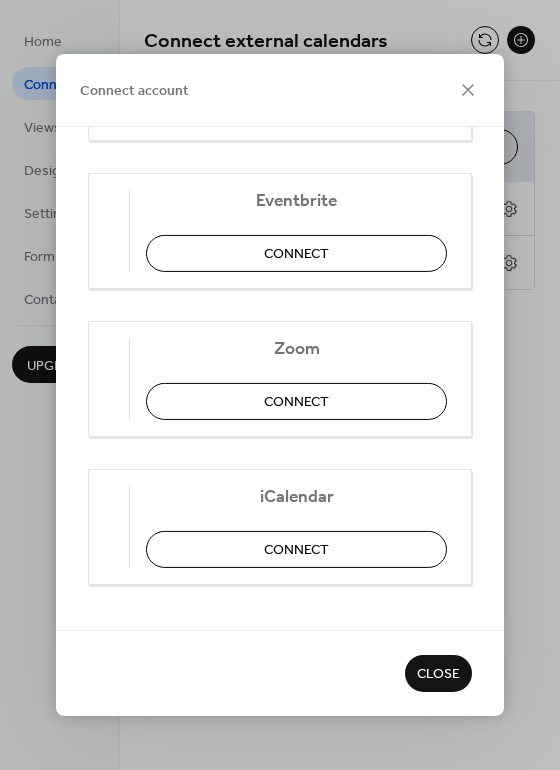 scroll, scrollTop: 449, scrollLeft: 0, axis: vertical 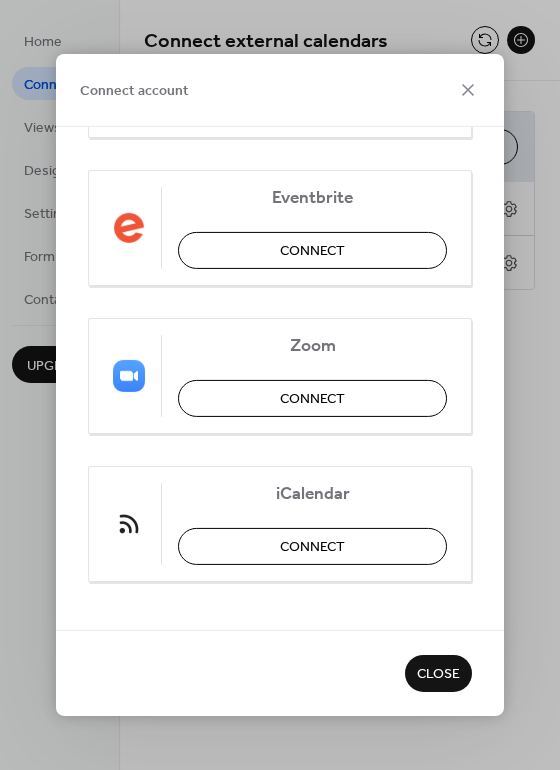 click on "Close" at bounding box center (438, 675) 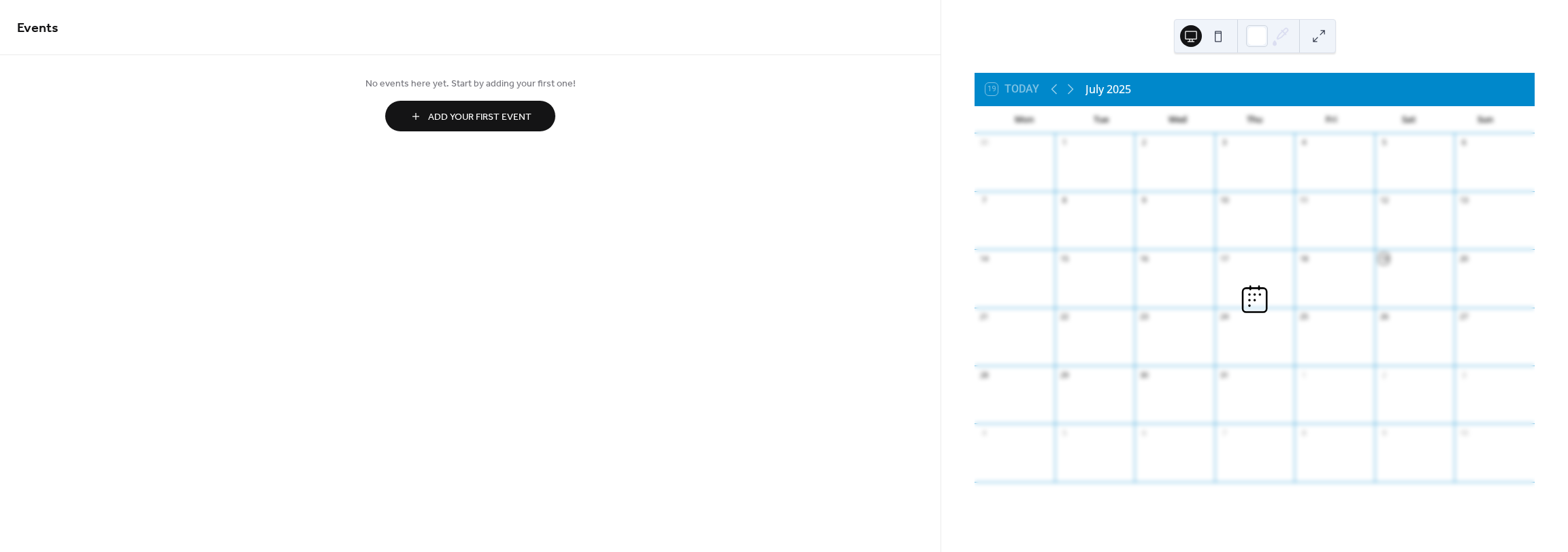 scroll, scrollTop: 0, scrollLeft: 0, axis: both 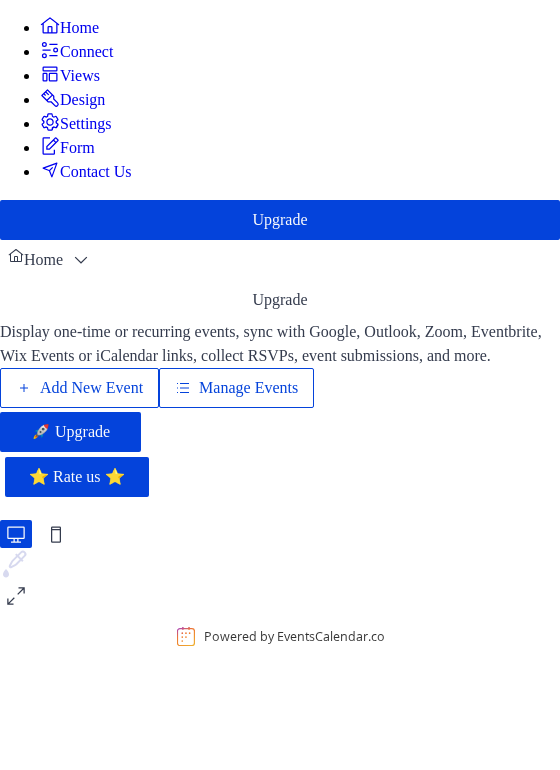 click on "Connect" at bounding box center (86, 52) 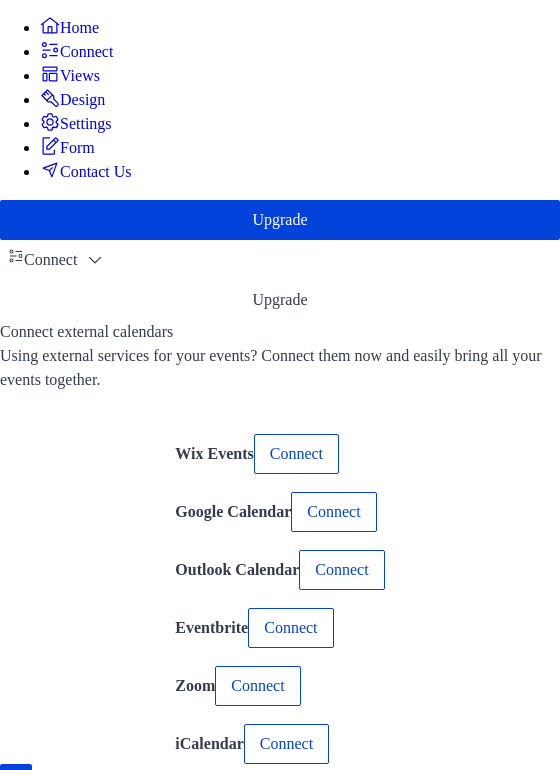 scroll, scrollTop: 323, scrollLeft: 0, axis: vertical 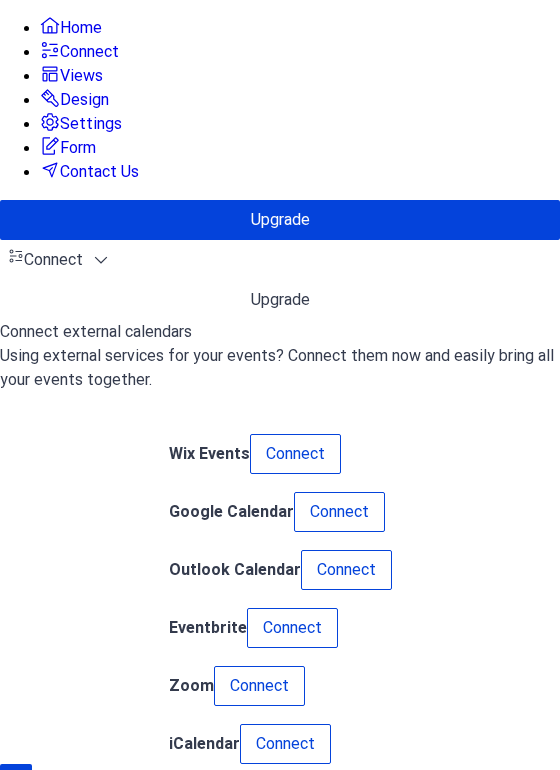 click on "Views" at bounding box center (81, 76) 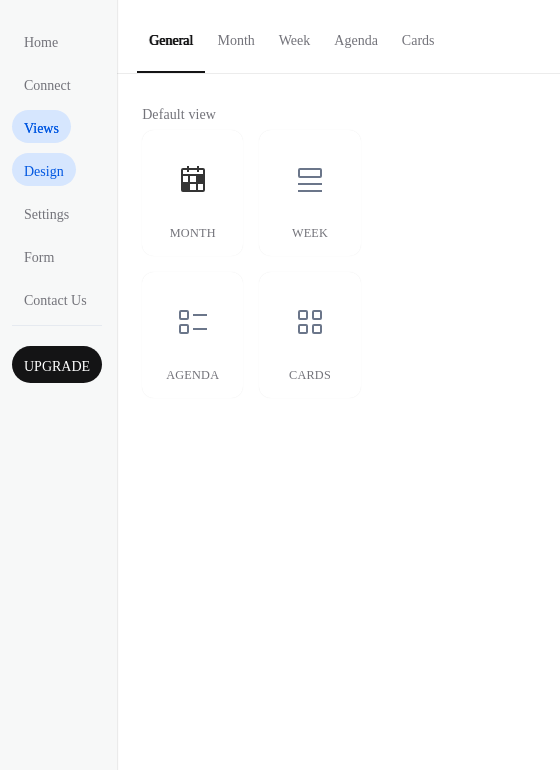 click on "Design" at bounding box center [44, 171] 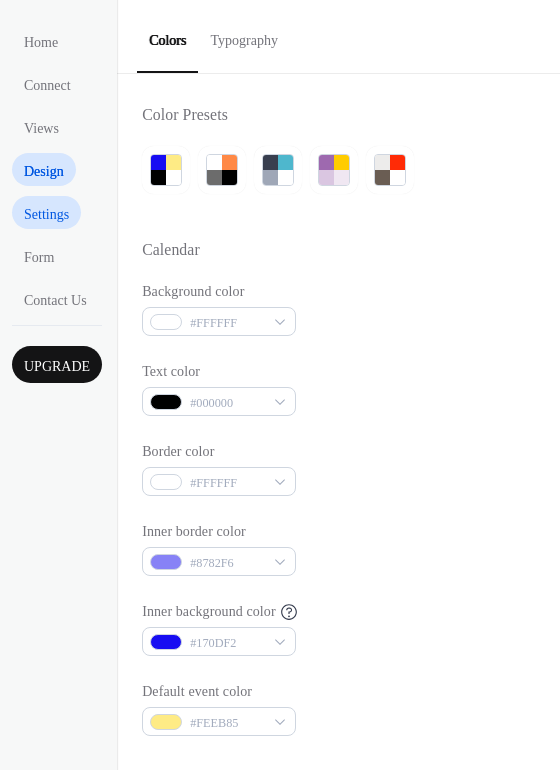 click on "Settings" at bounding box center [46, 214] 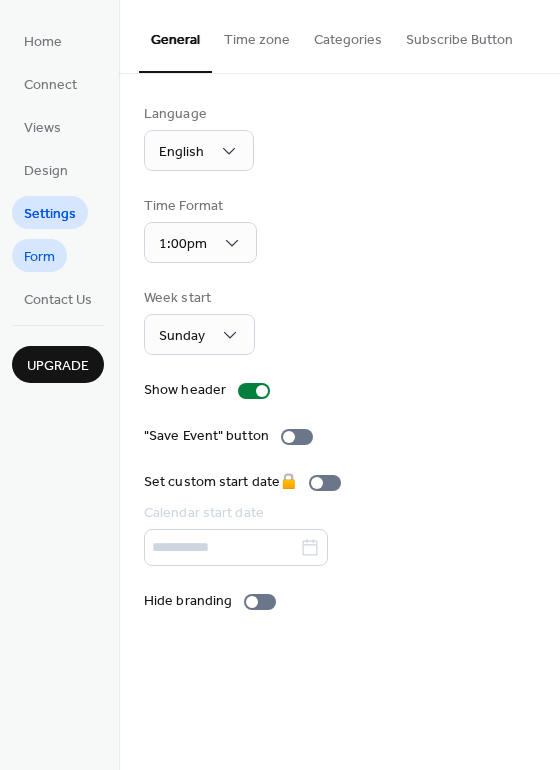 click on "Form" at bounding box center (39, 255) 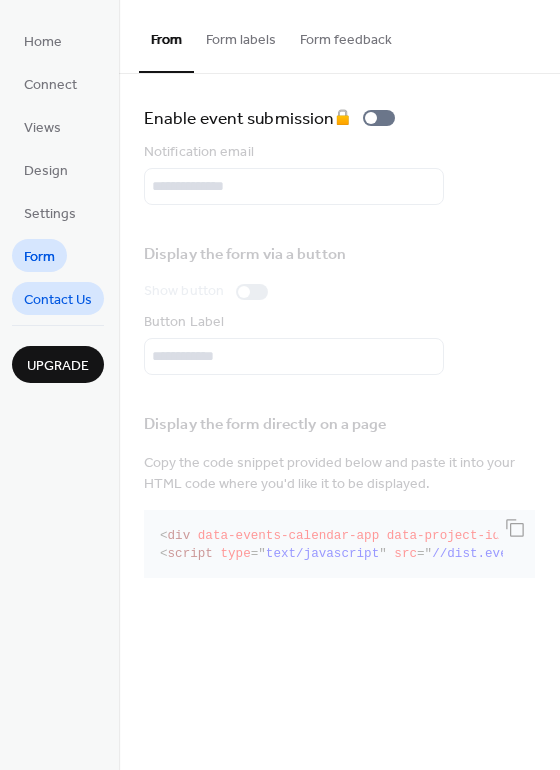 click on "Contact Us" at bounding box center (58, 300) 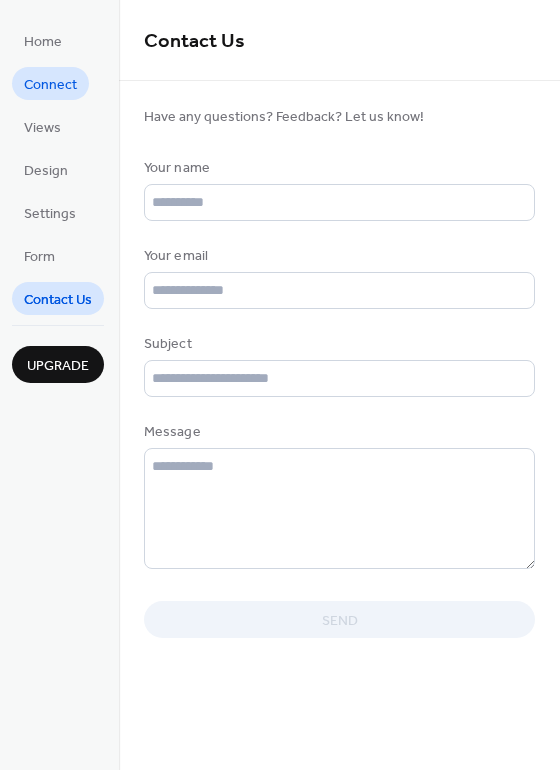 click on "Connect" at bounding box center [50, 85] 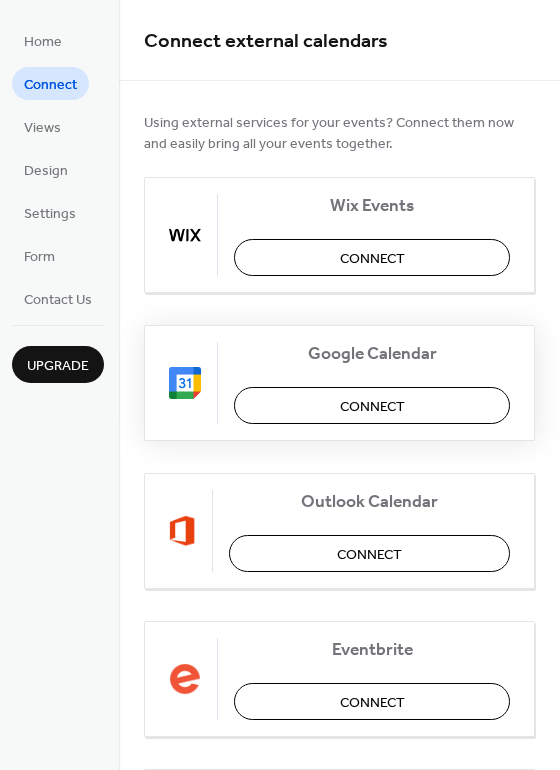 click on "Connect" at bounding box center (372, 405) 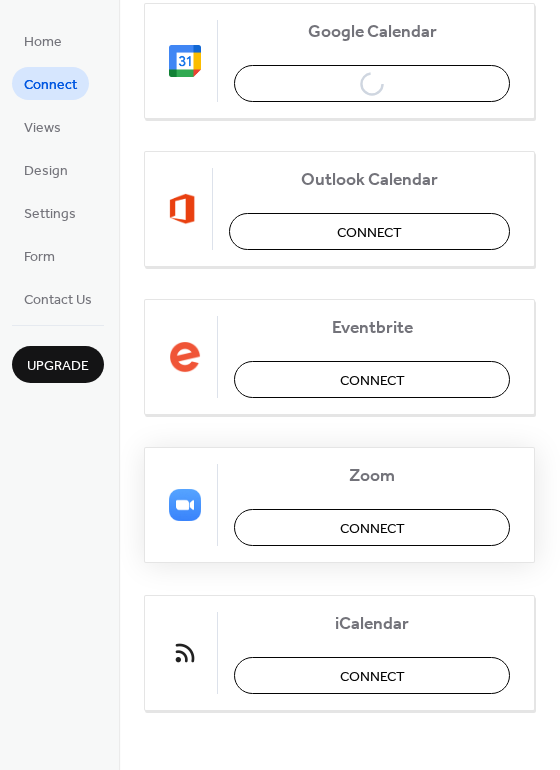 scroll, scrollTop: 323, scrollLeft: 0, axis: vertical 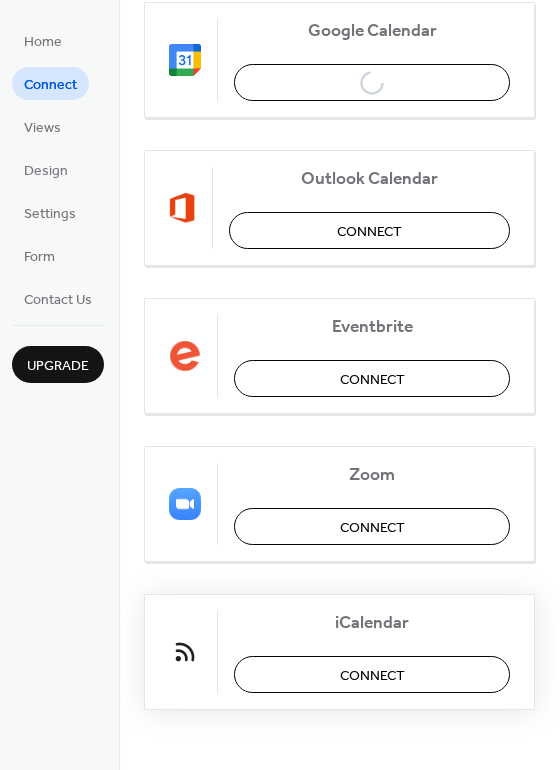 click on "Connect" at bounding box center [372, 674] 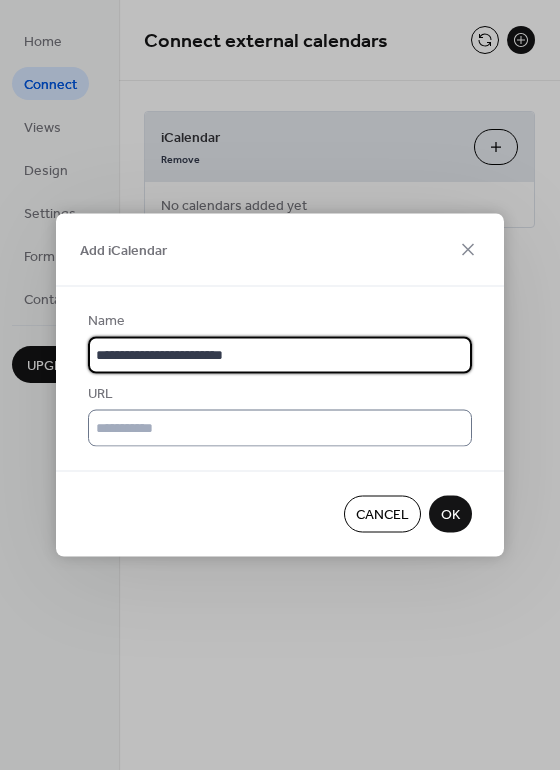 type on "**********" 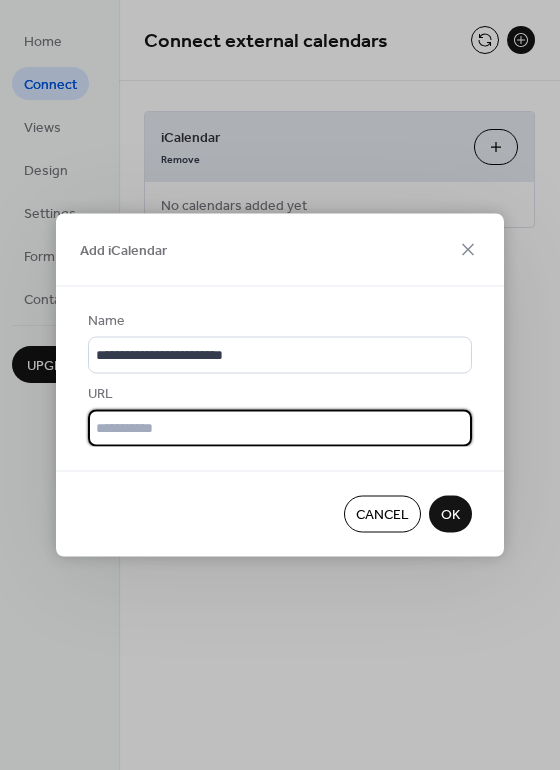 click at bounding box center [280, 428] 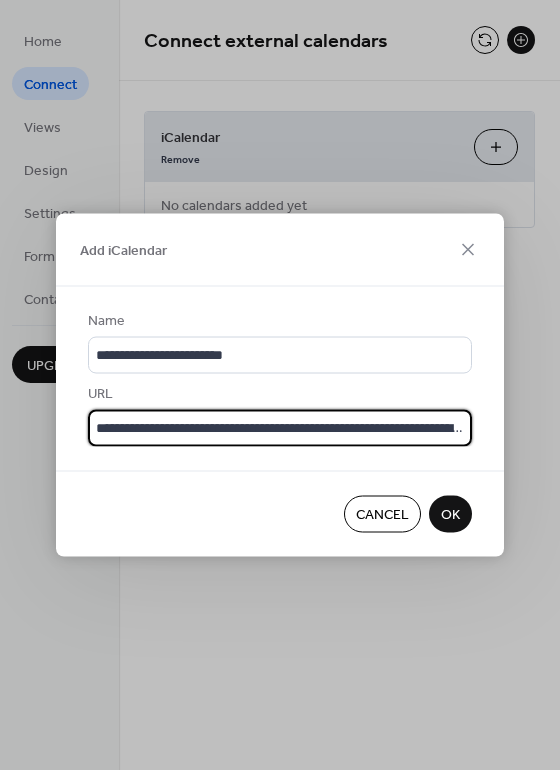 scroll, scrollTop: 0, scrollLeft: 277, axis: horizontal 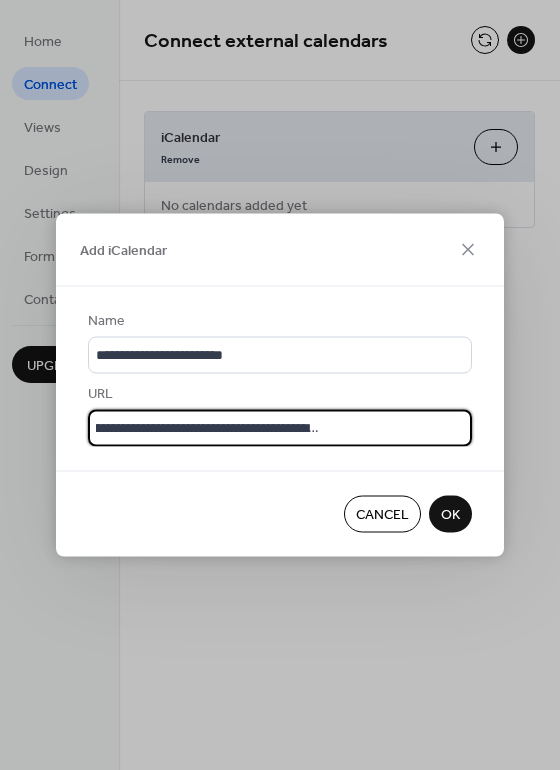 type on "**********" 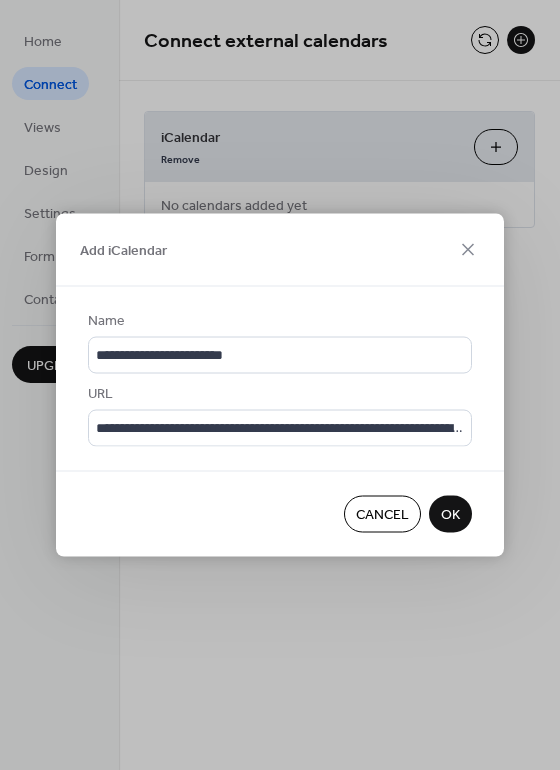 click on "OK" at bounding box center (450, 515) 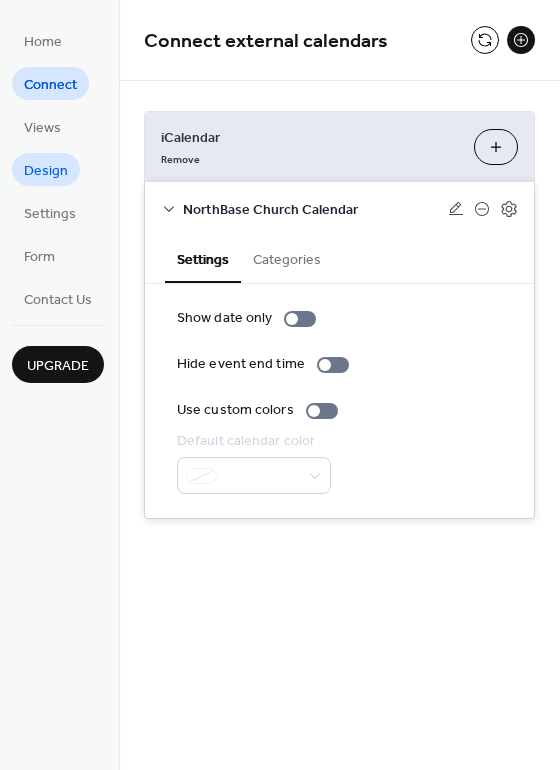 click on "Design" at bounding box center (46, 171) 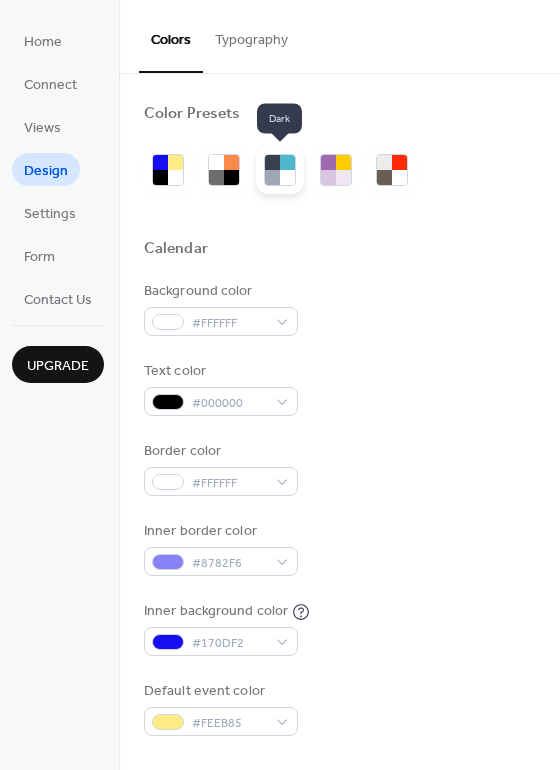 click at bounding box center (272, 177) 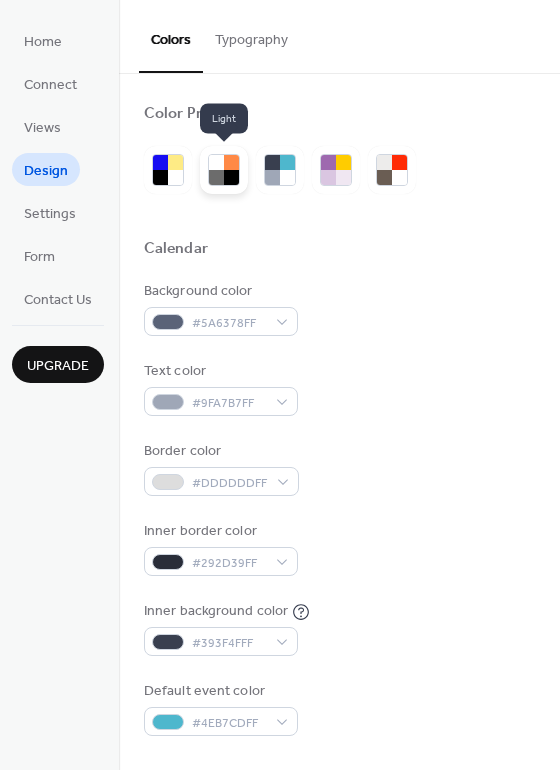 click at bounding box center (216, 162) 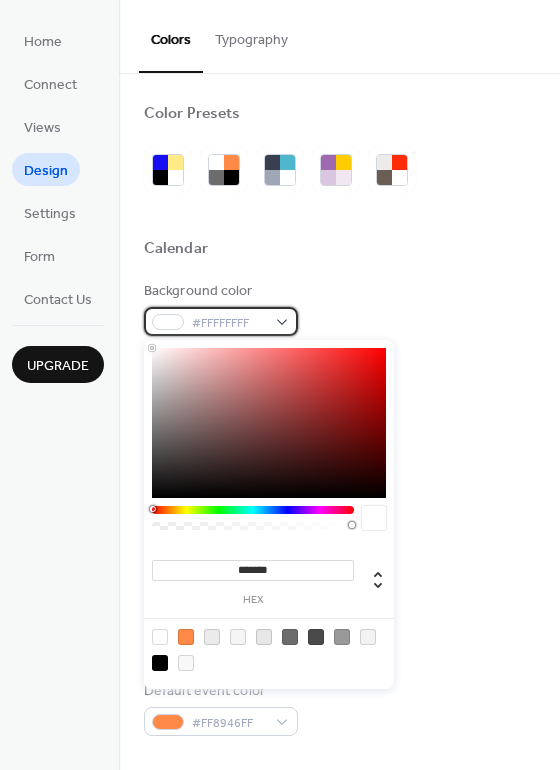 click on "#FFFFFFFF" at bounding box center [229, 323] 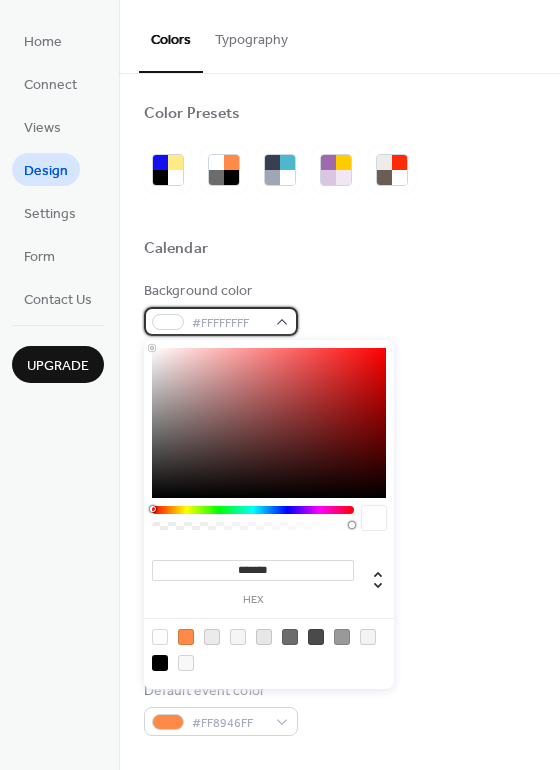 click on "#FFFFFFFF" at bounding box center [229, 323] 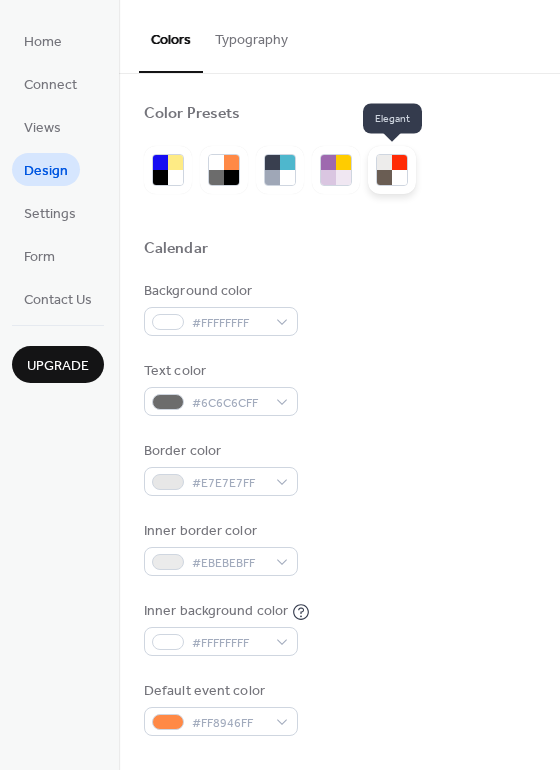 click at bounding box center [399, 177] 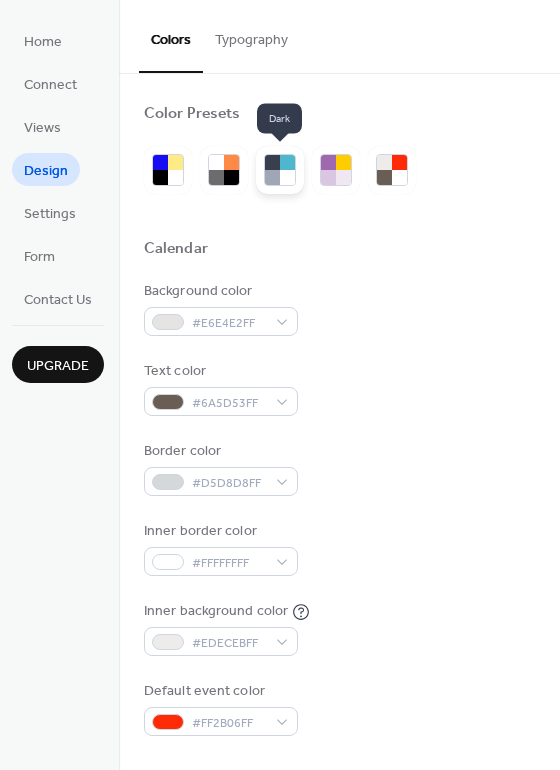click at bounding box center [287, 177] 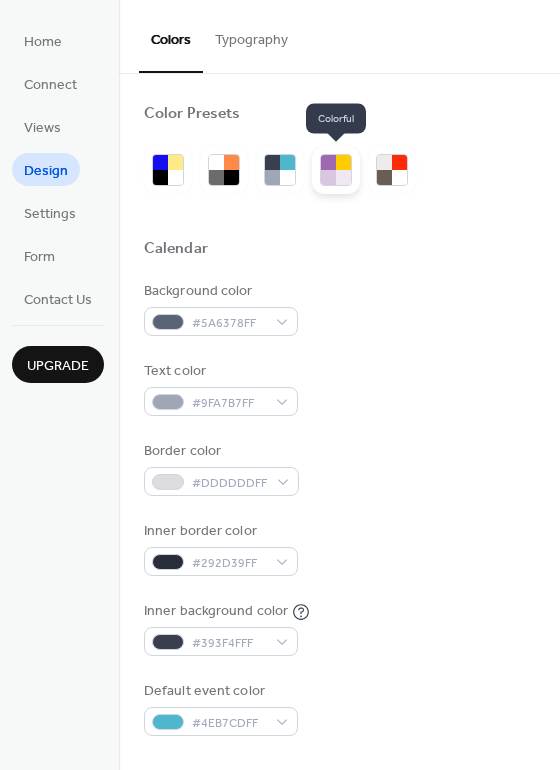 click at bounding box center [328, 162] 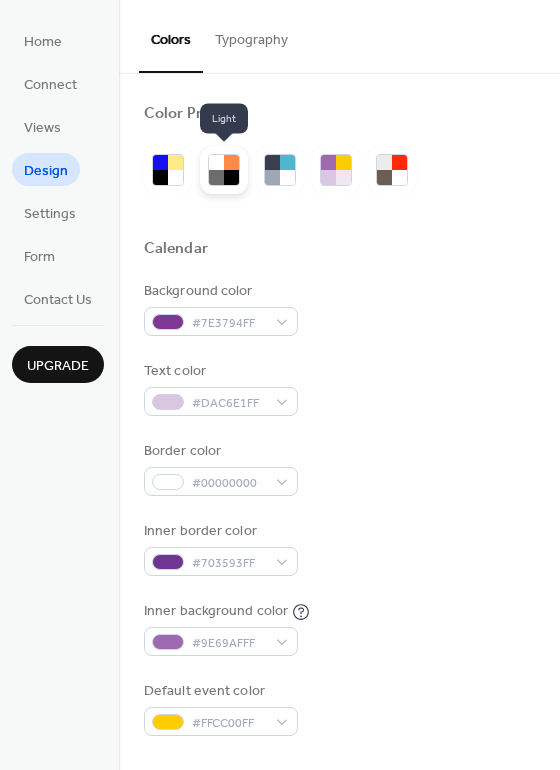 click at bounding box center (224, 170) 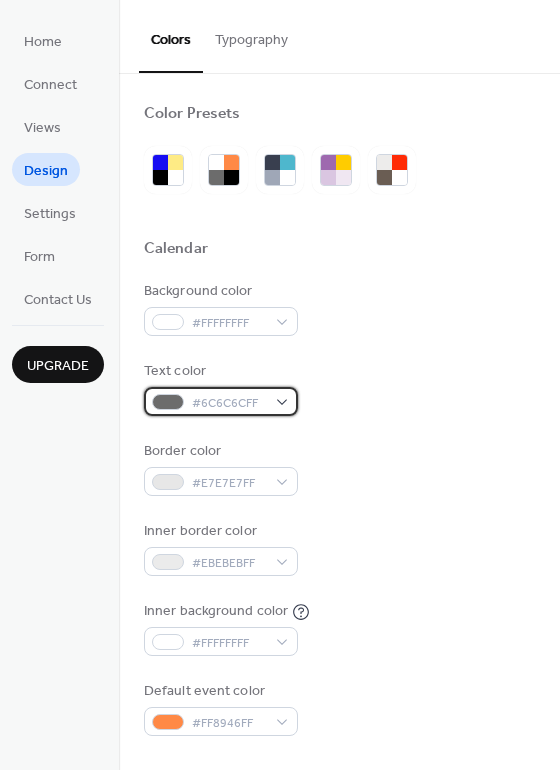 click on "#6C6C6CFF" at bounding box center [229, 403] 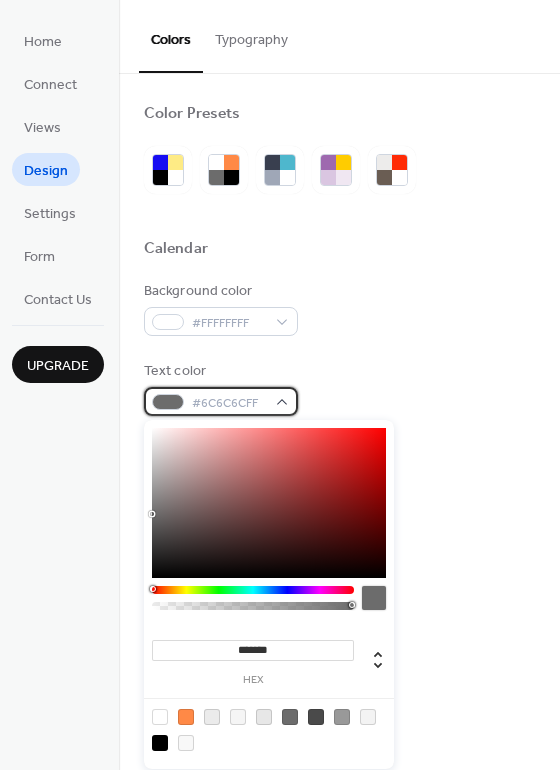 click on "#6C6C6CFF" at bounding box center [229, 403] 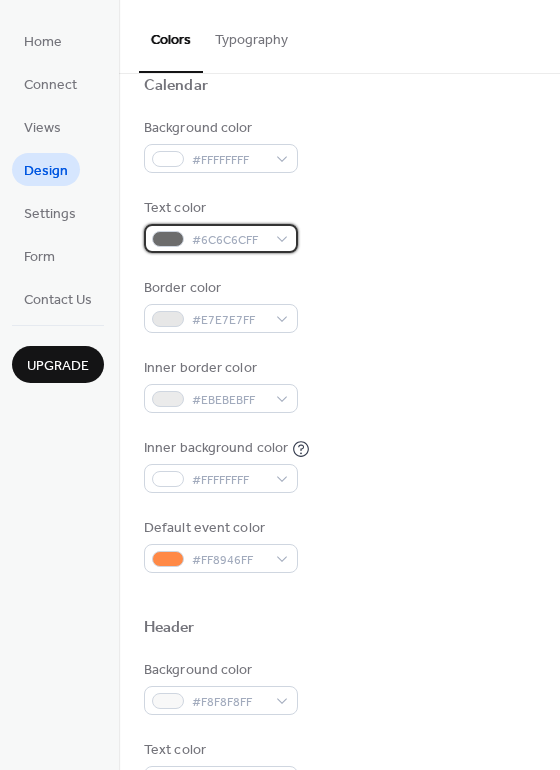 scroll, scrollTop: 300, scrollLeft: 0, axis: vertical 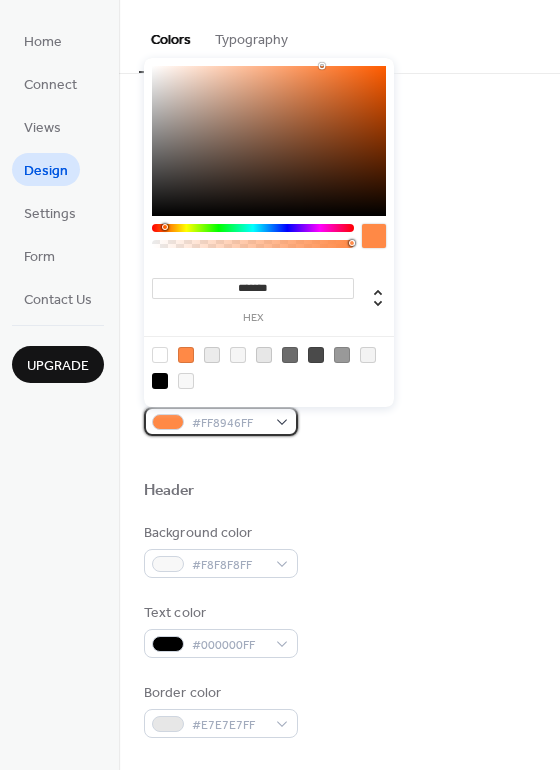 click on "#FF8946FF" at bounding box center (221, 421) 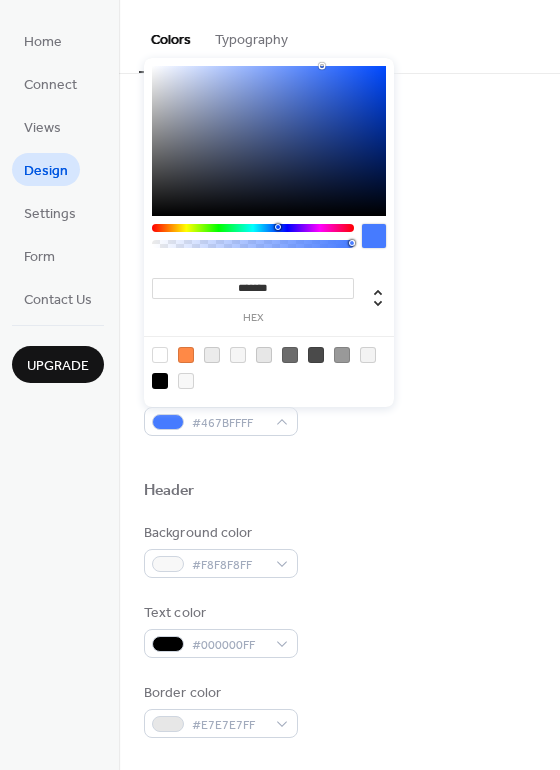 click at bounding box center [253, 228] 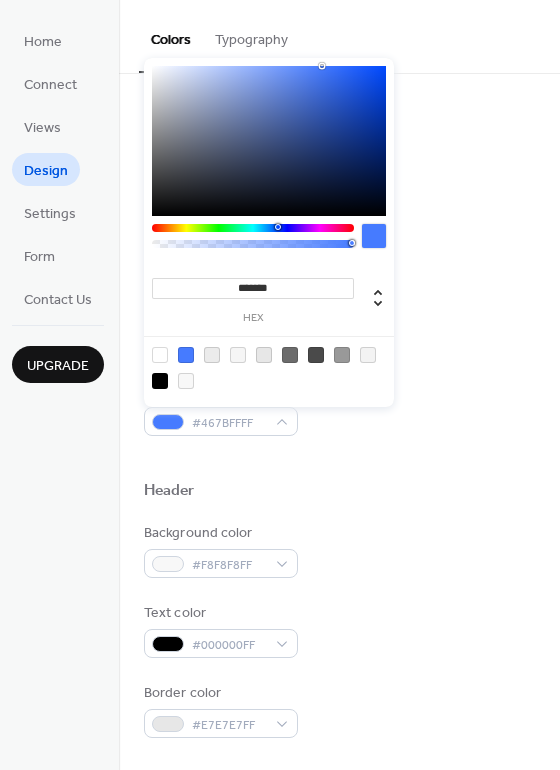 type on "**" 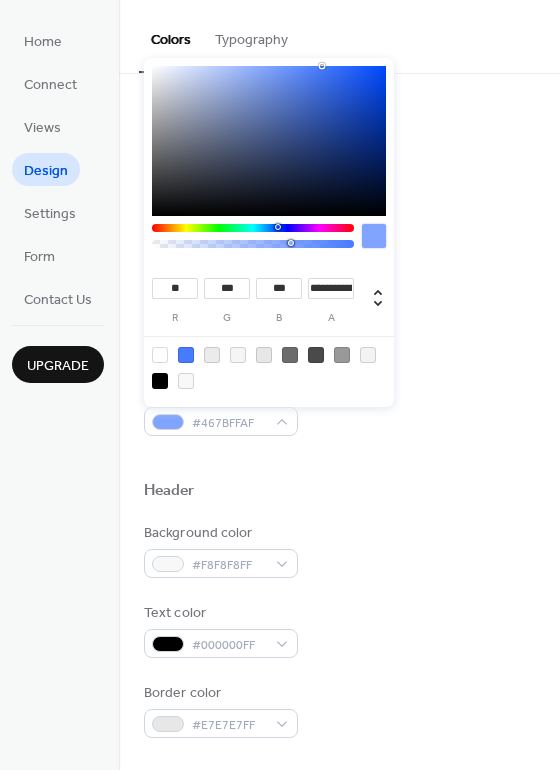 click at bounding box center [253, 244] 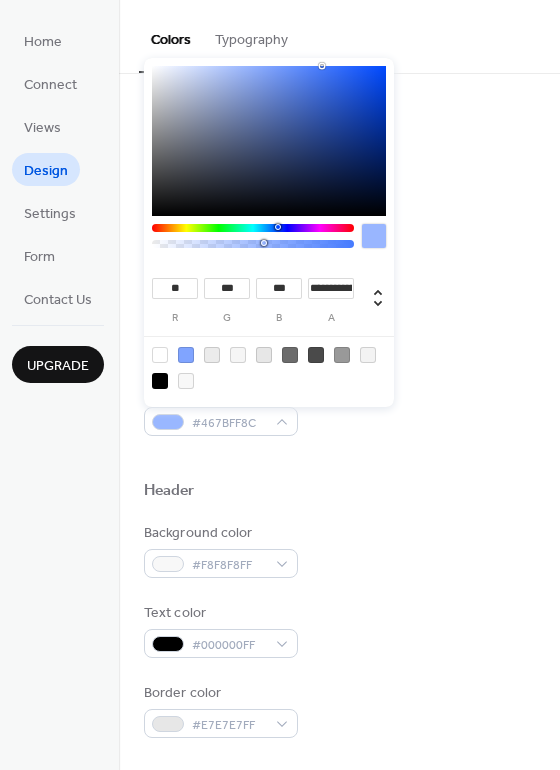 click at bounding box center [253, 244] 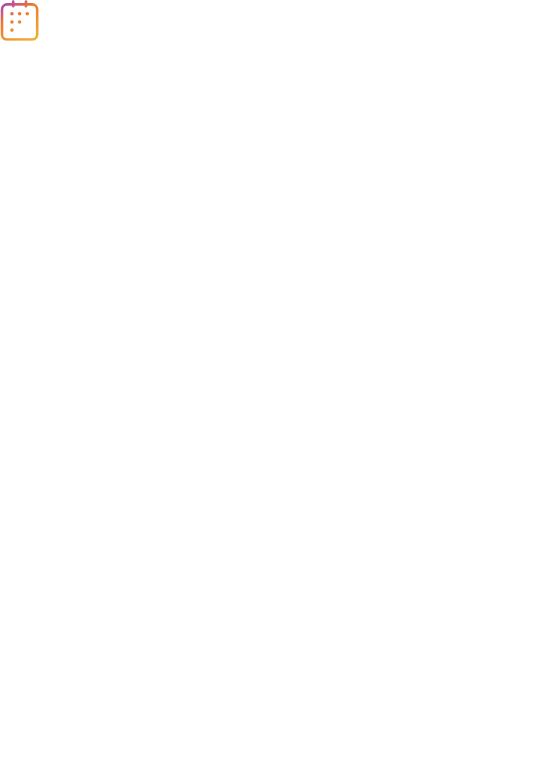 scroll, scrollTop: 0, scrollLeft: 0, axis: both 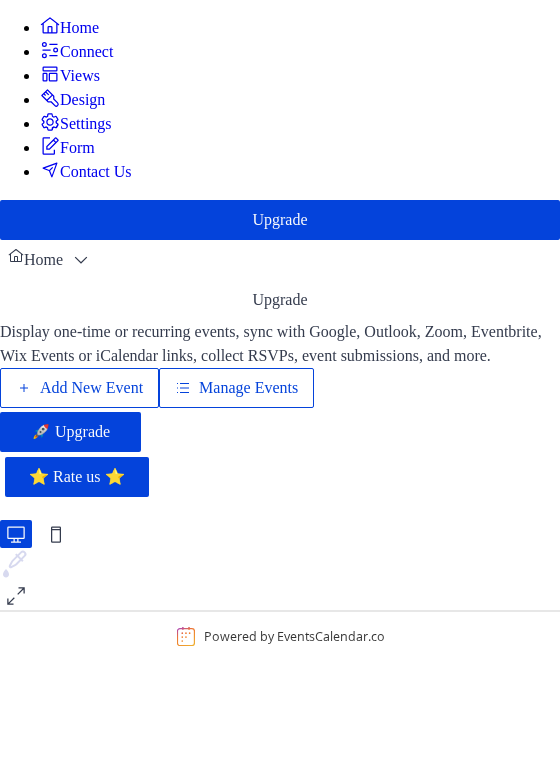 click on "Connect" at bounding box center [86, 52] 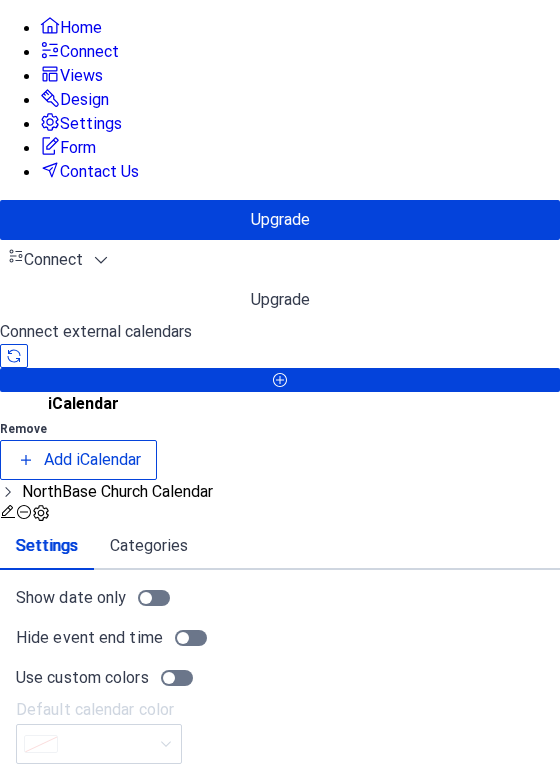 click 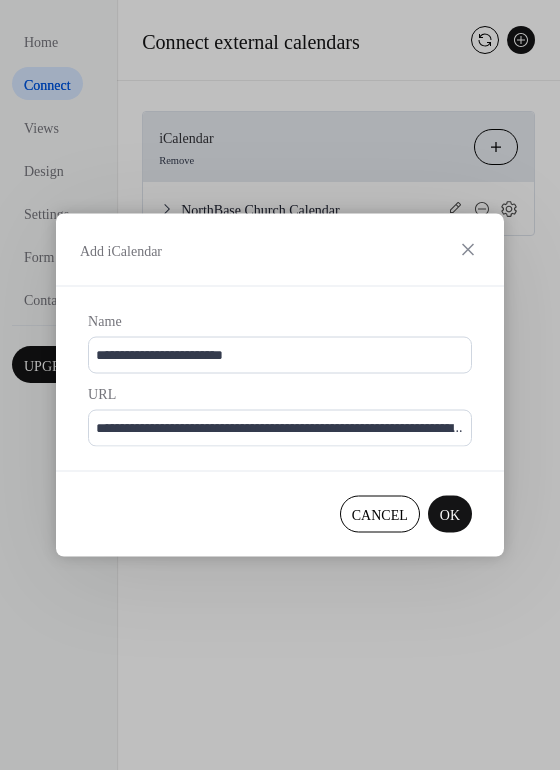 click on "OK" at bounding box center (450, 515) 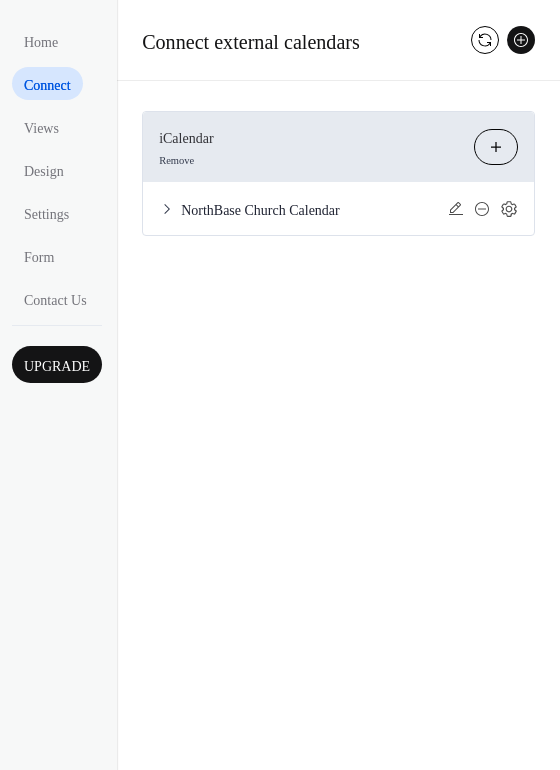 click on "Add iCalendar" at bounding box center [496, 147] 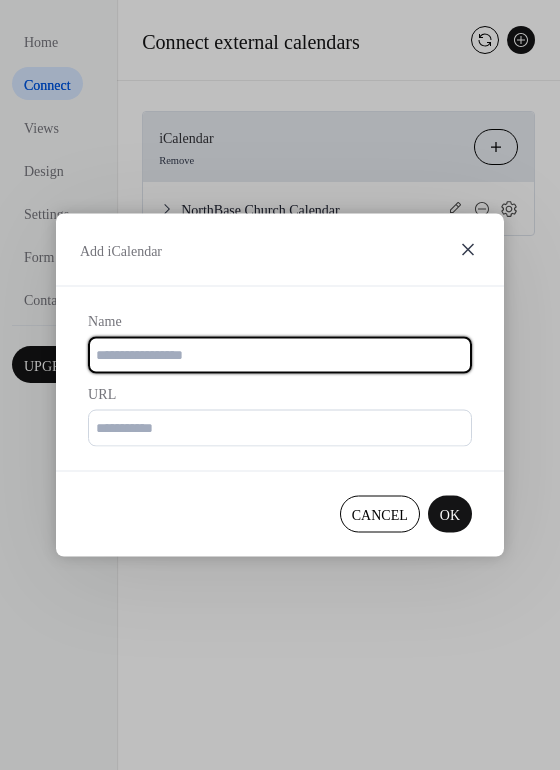 click 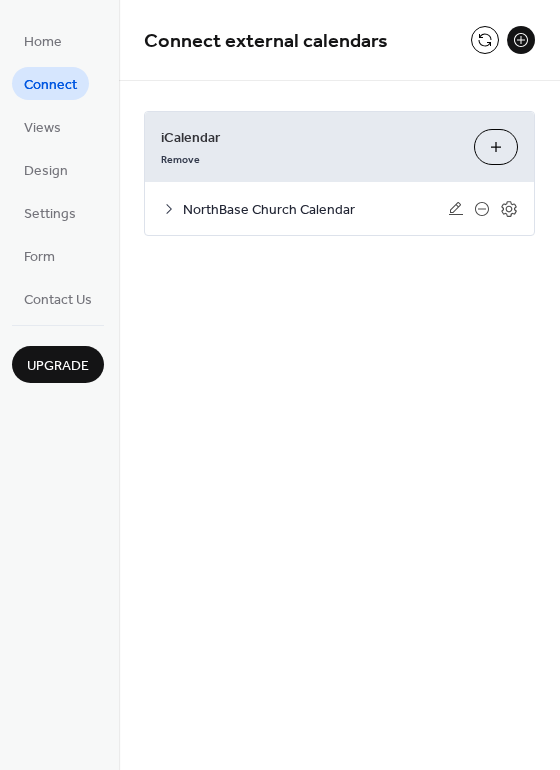 click on "NorthBase Church Calendar" at bounding box center (315, 210) 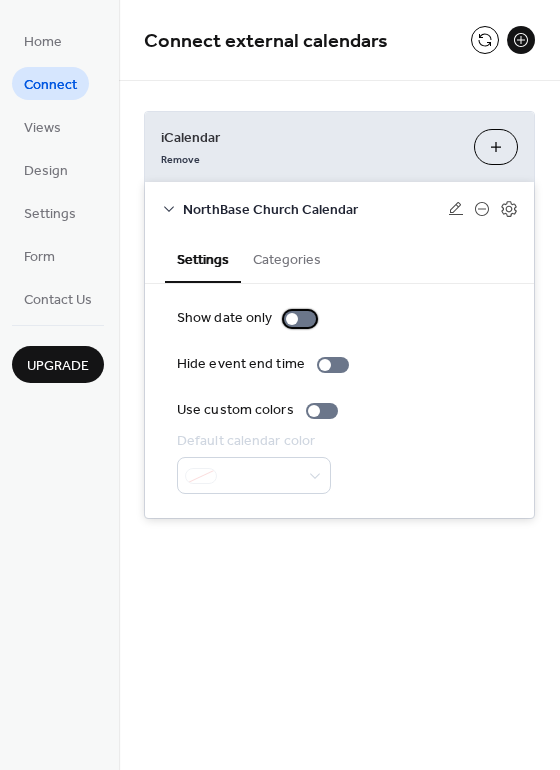 click at bounding box center [292, 319] 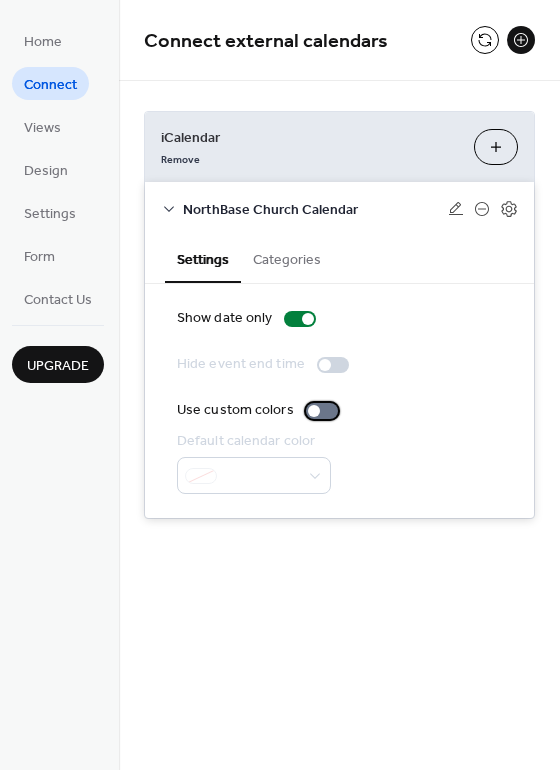 click at bounding box center (314, 411) 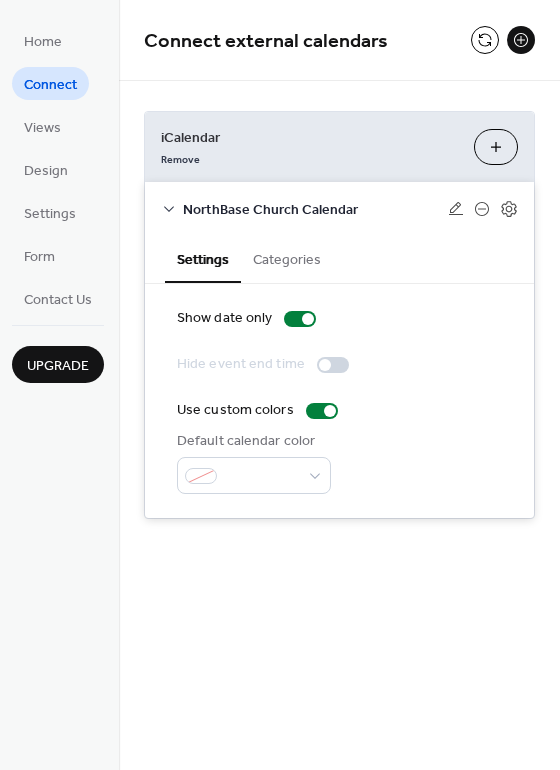click on "Categories" at bounding box center [287, 258] 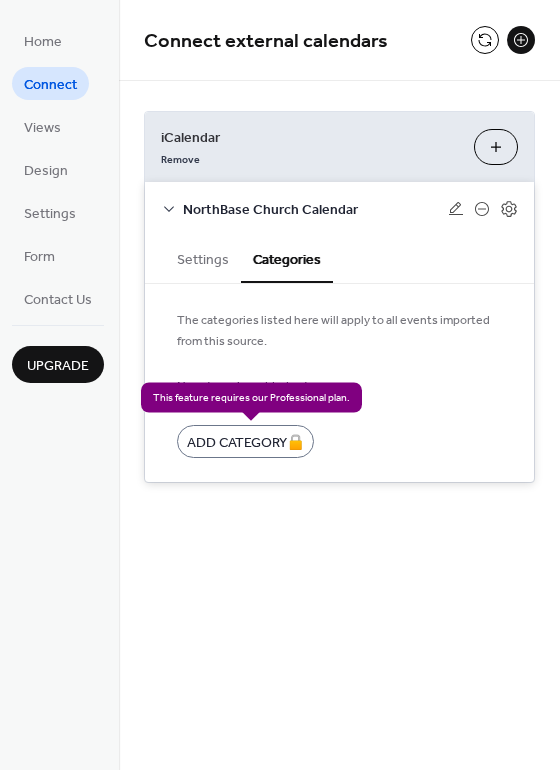 click on "Add Category  🔒" at bounding box center [245, 441] 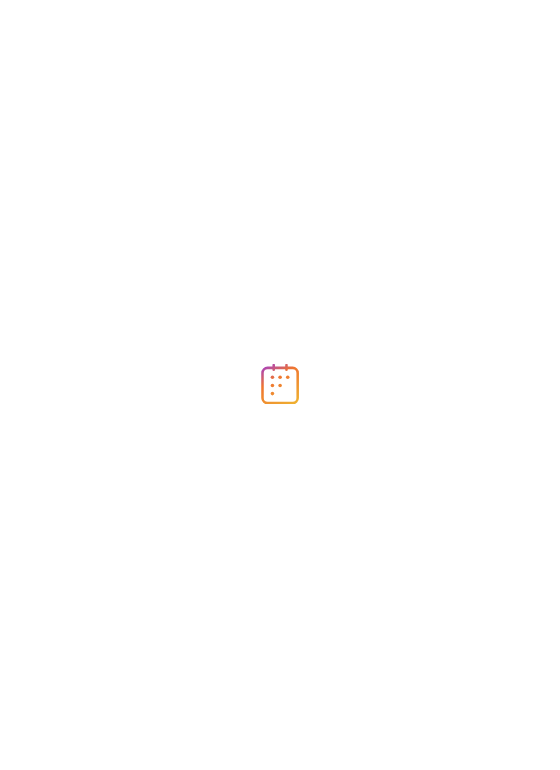 scroll, scrollTop: 0, scrollLeft: 0, axis: both 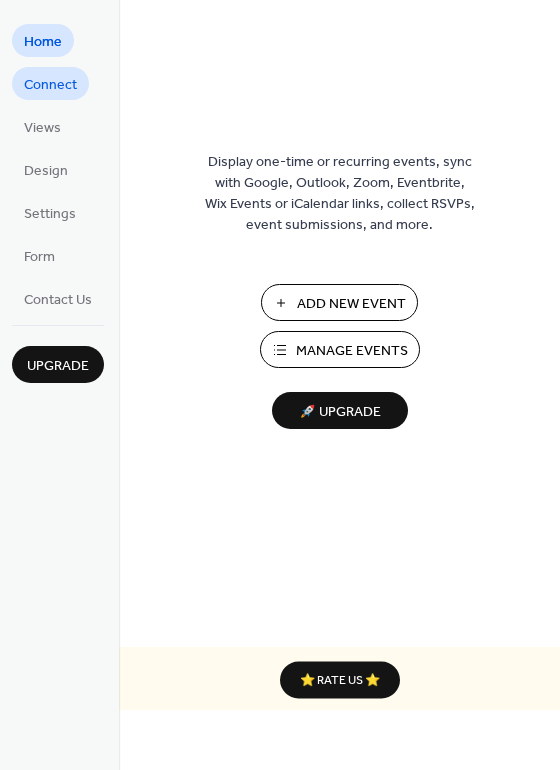 click on "Connect" at bounding box center (50, 85) 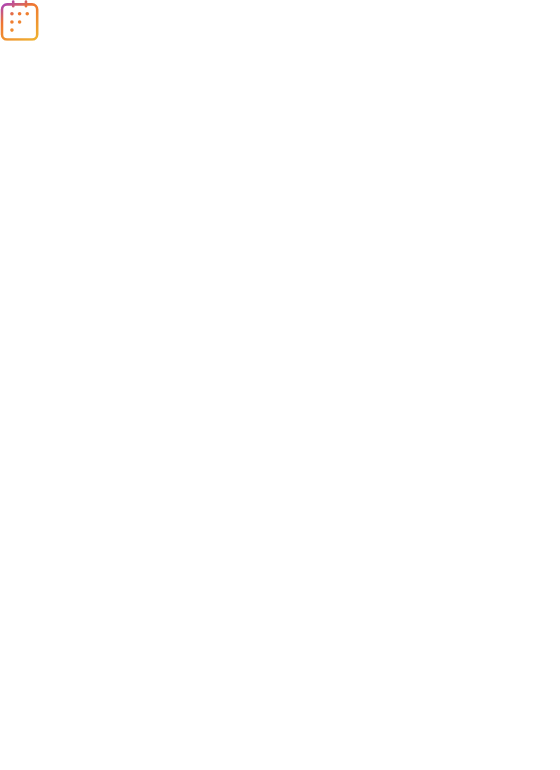 scroll, scrollTop: 0, scrollLeft: 0, axis: both 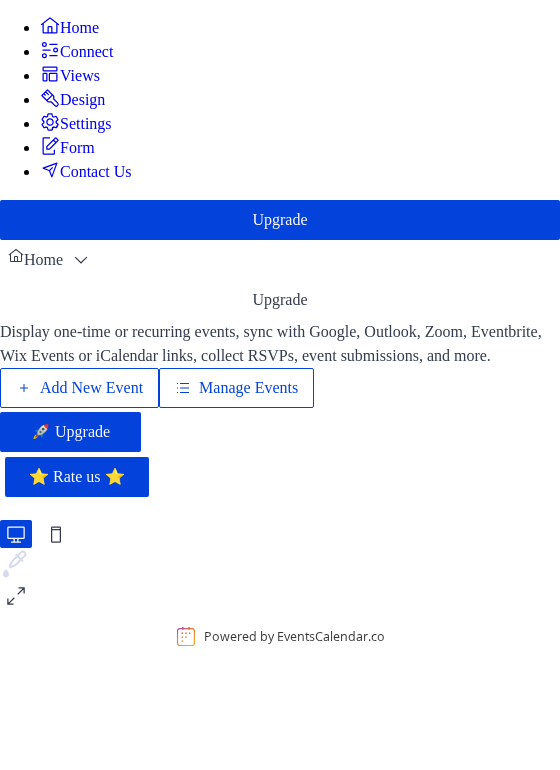 click on "Connect" at bounding box center [86, 52] 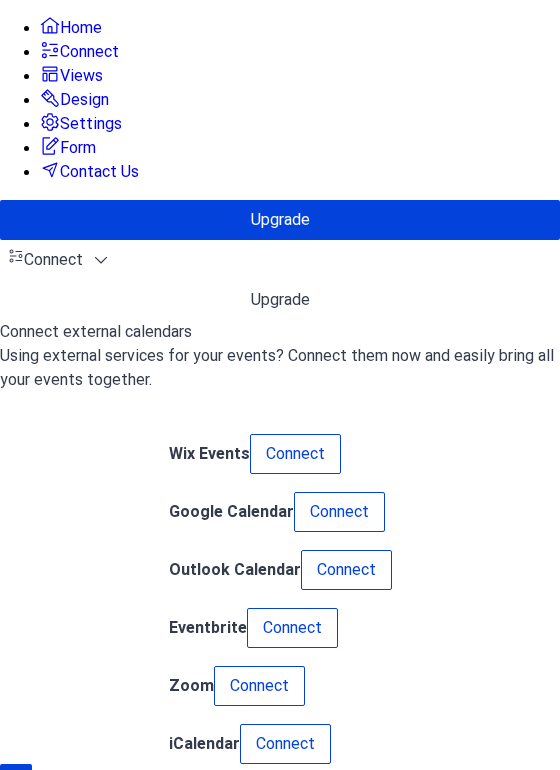 scroll, scrollTop: 323, scrollLeft: 0, axis: vertical 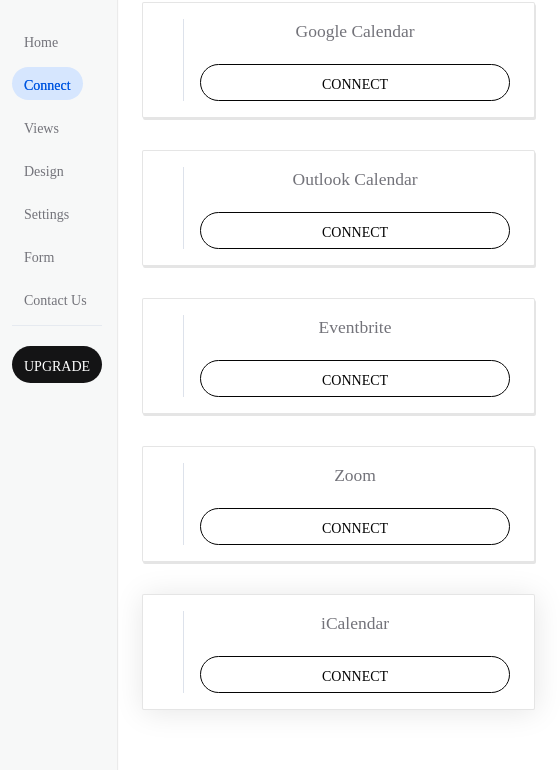 click on "Connect" at bounding box center [355, 676] 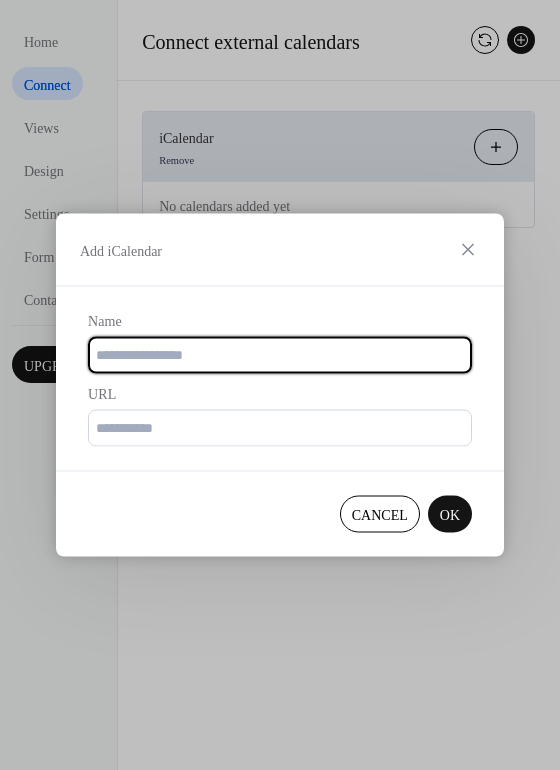 scroll, scrollTop: 0, scrollLeft: 0, axis: both 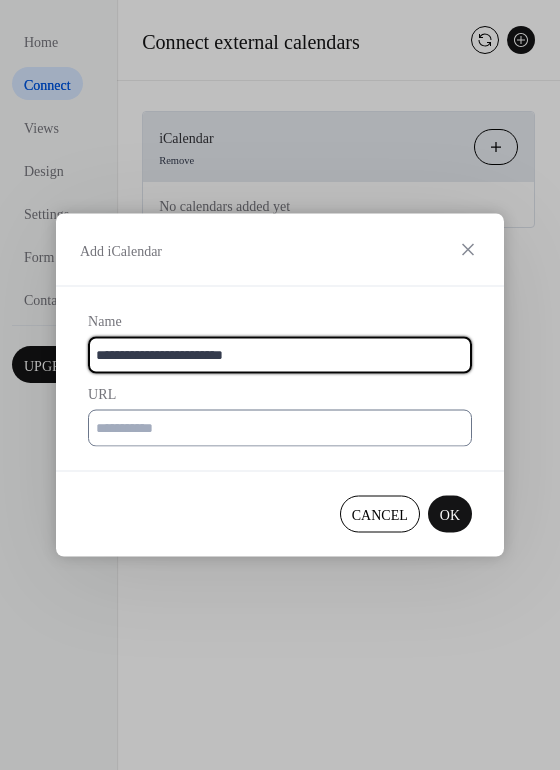 type on "**********" 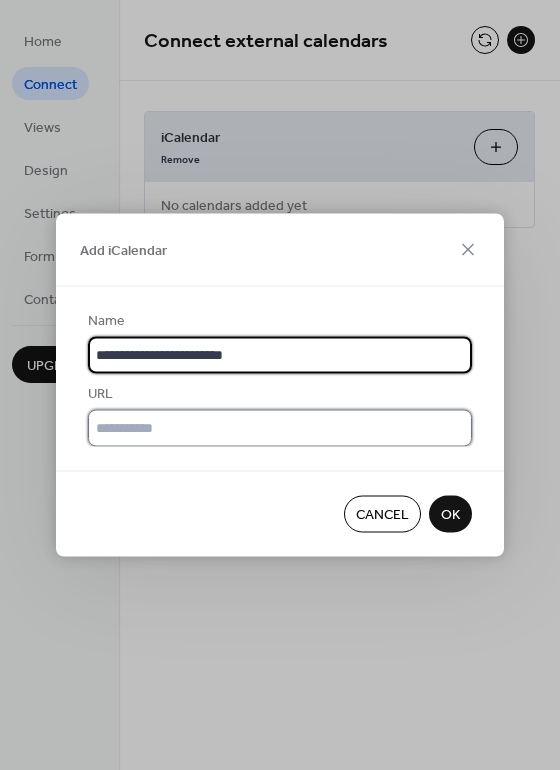 click at bounding box center [280, 428] 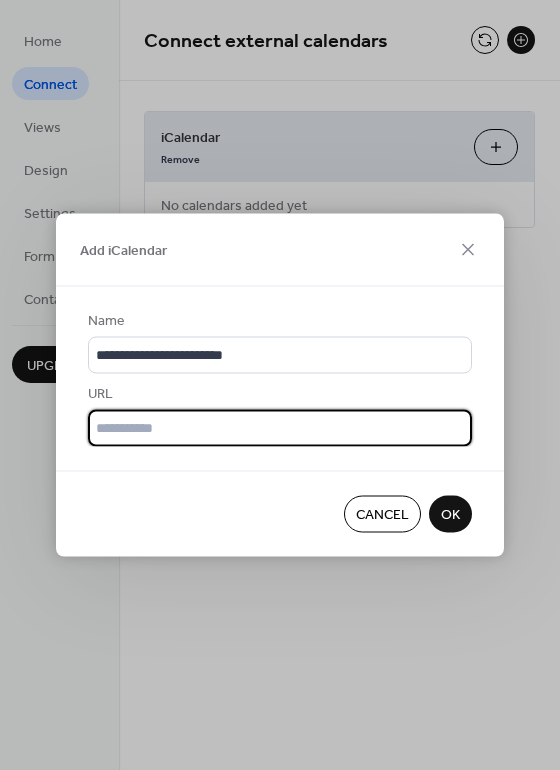 paste on "**********" 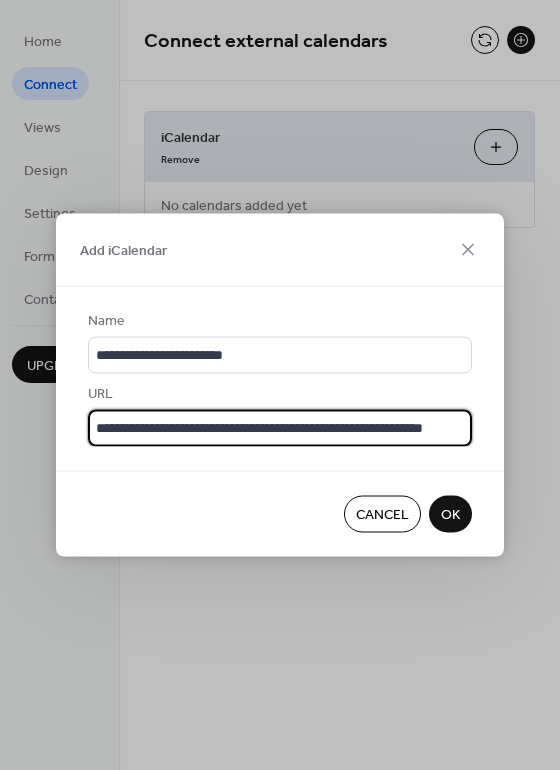 scroll, scrollTop: 0, scrollLeft: 73, axis: horizontal 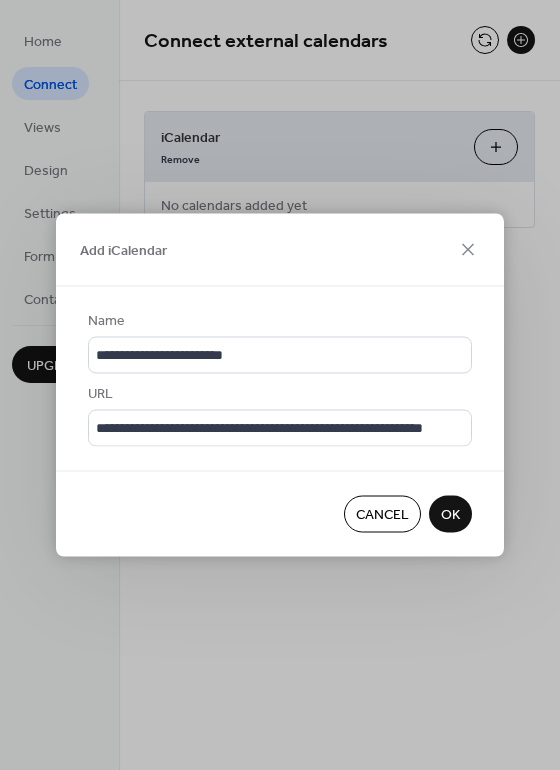 click on "OK" at bounding box center (450, 515) 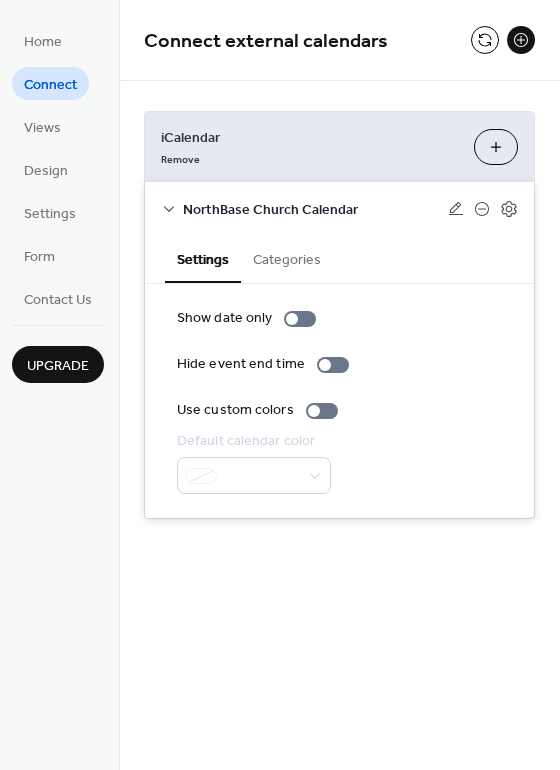 click on "Connect" at bounding box center (50, 85) 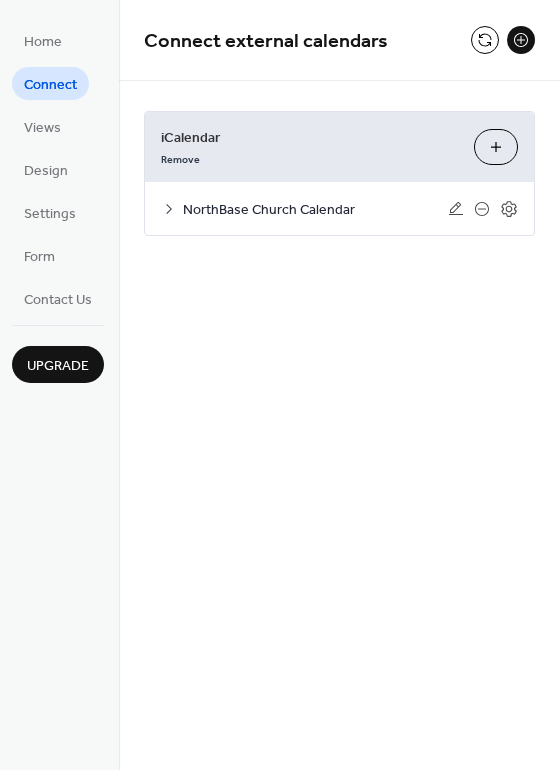 drag, startPoint x: 255, startPoint y: 208, endPoint x: 281, endPoint y: 215, distance: 26.925823 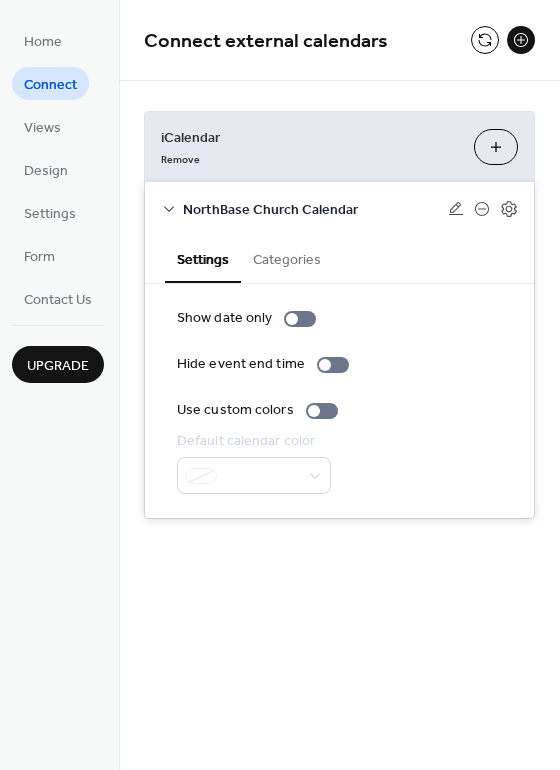 click on "NorthBase Church Calendar" at bounding box center (315, 210) 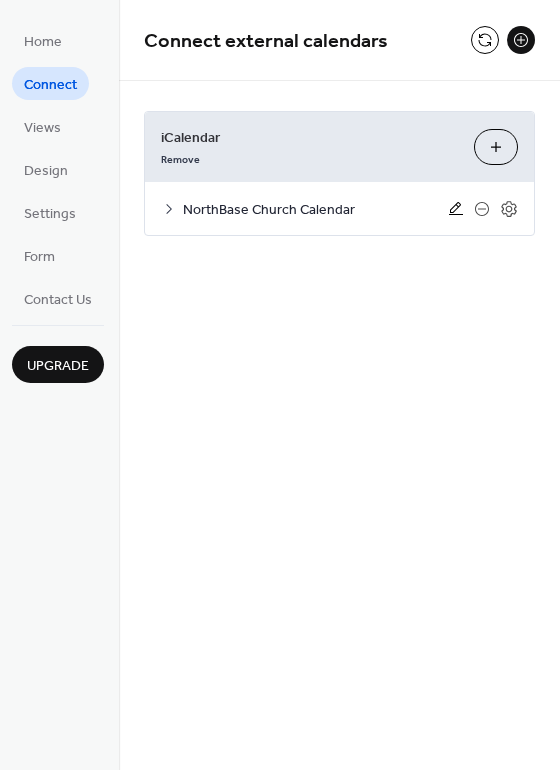 click 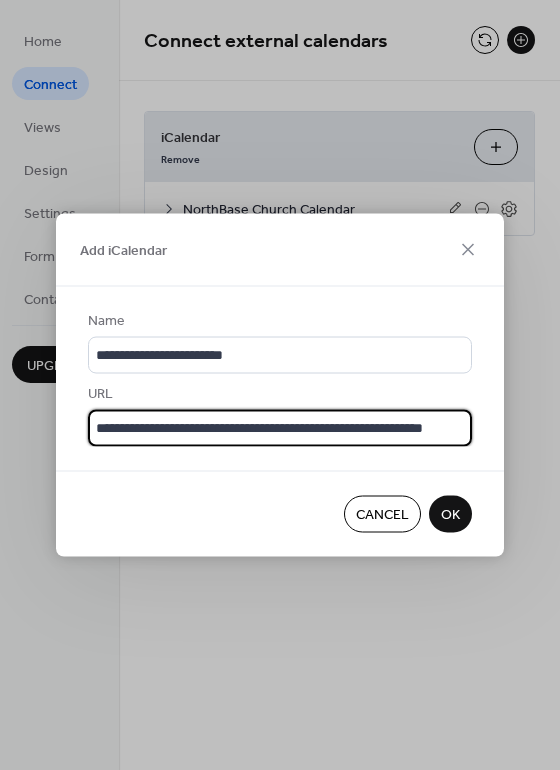 scroll, scrollTop: 0, scrollLeft: 74, axis: horizontal 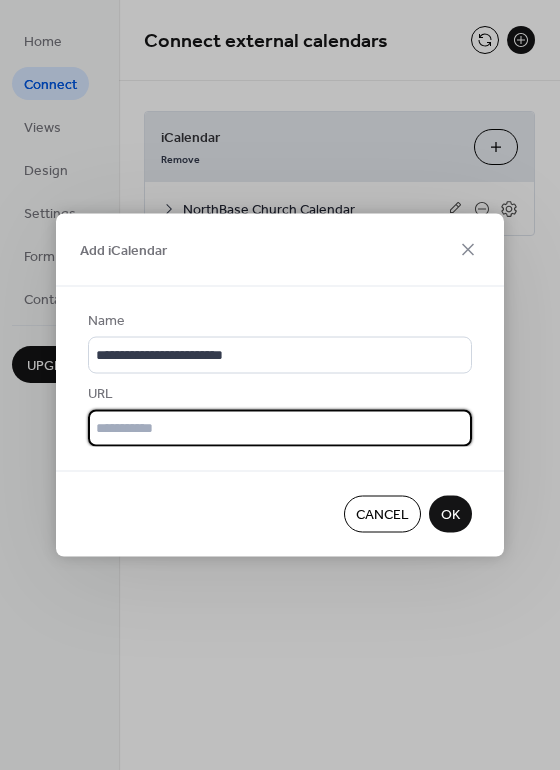 paste on "**********" 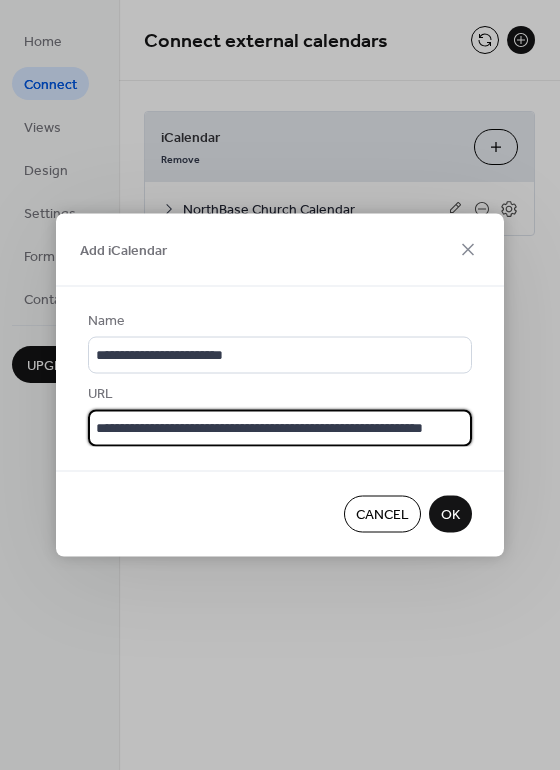 scroll, scrollTop: 0, scrollLeft: 73, axis: horizontal 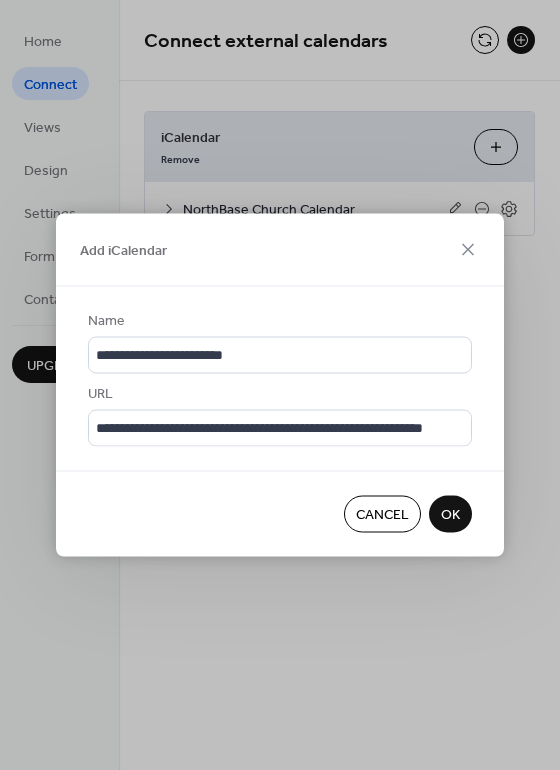 click on "OK" at bounding box center (450, 515) 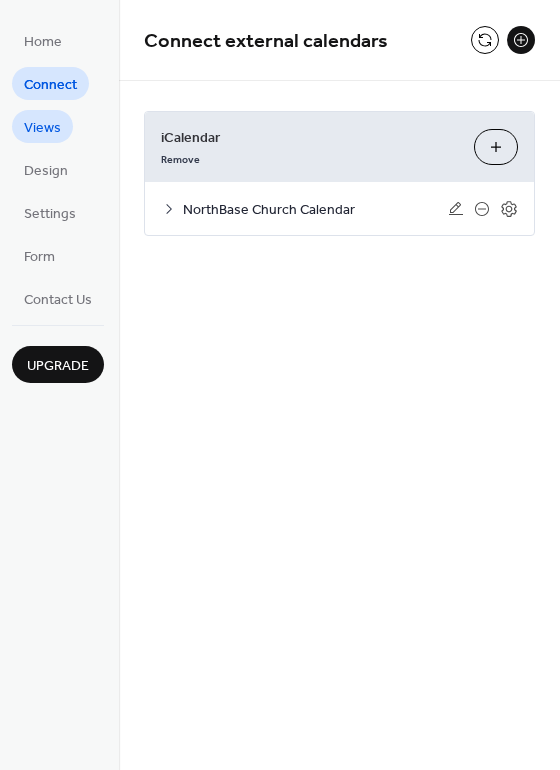 click on "Views" at bounding box center [42, 128] 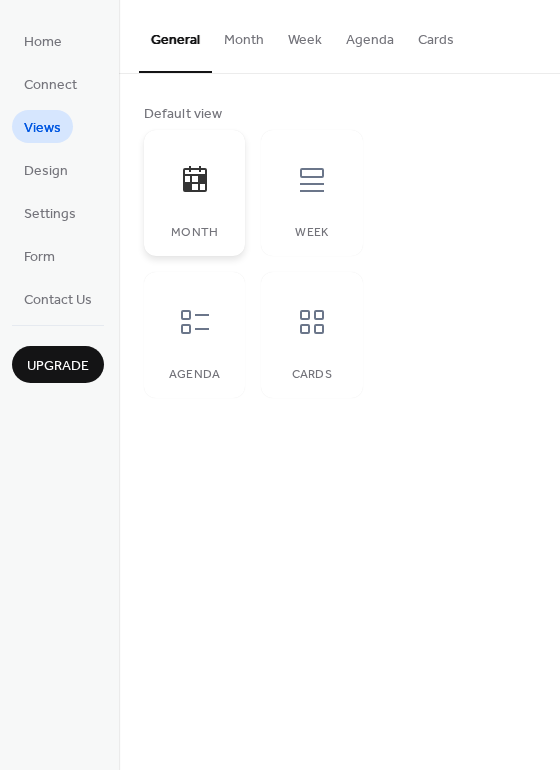 click 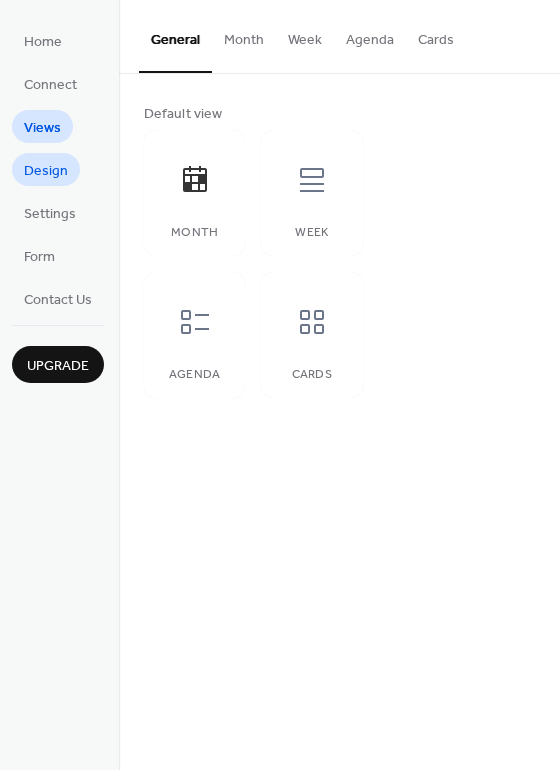 click on "Design" at bounding box center [46, 171] 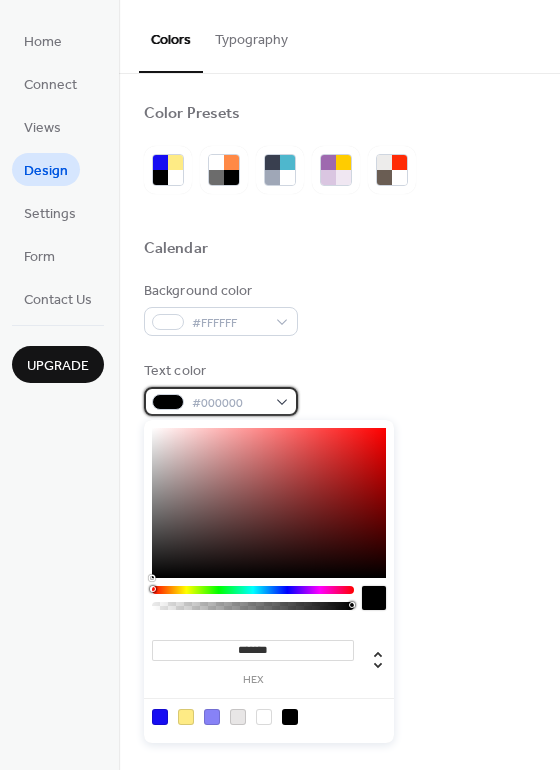 click on "#000000" at bounding box center (229, 403) 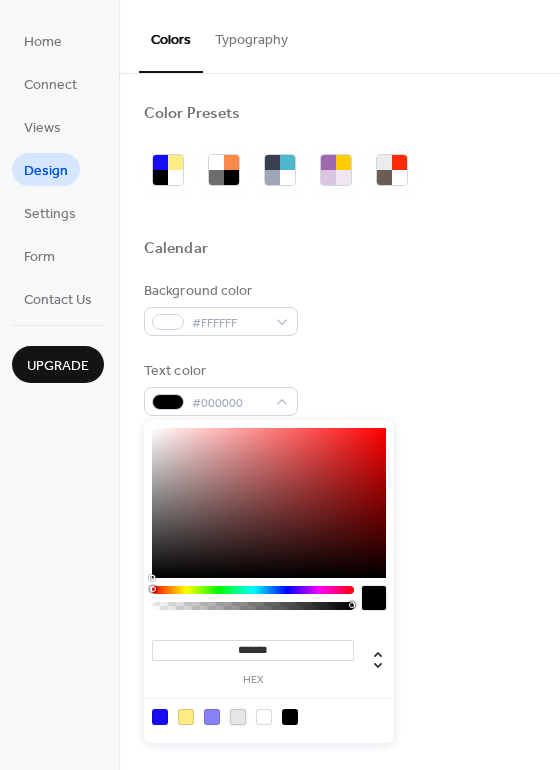 click at bounding box center [238, 717] 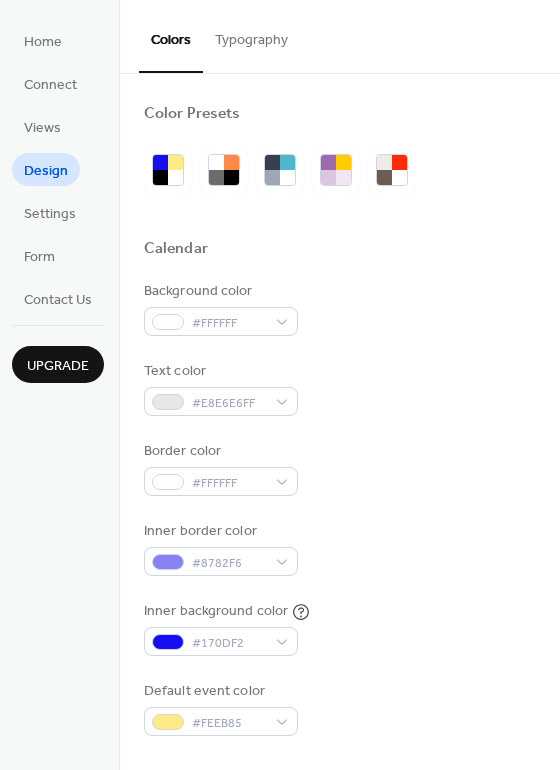 click on "Background color #FFFFFF" at bounding box center [339, 308] 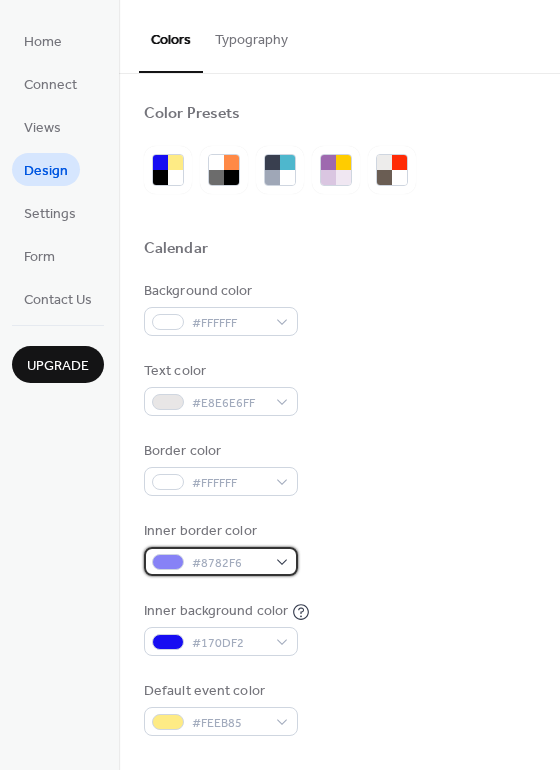 click on "#8782F6" at bounding box center [229, 563] 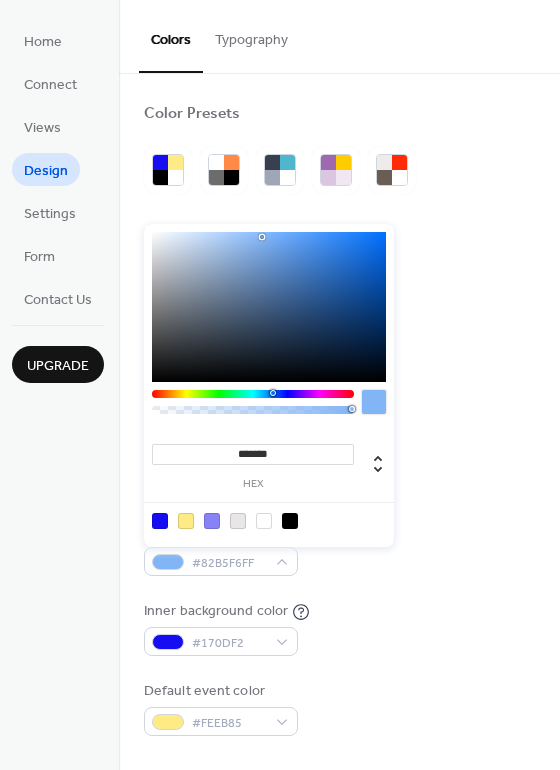 drag, startPoint x: 286, startPoint y: 392, endPoint x: 272, endPoint y: 392, distance: 14 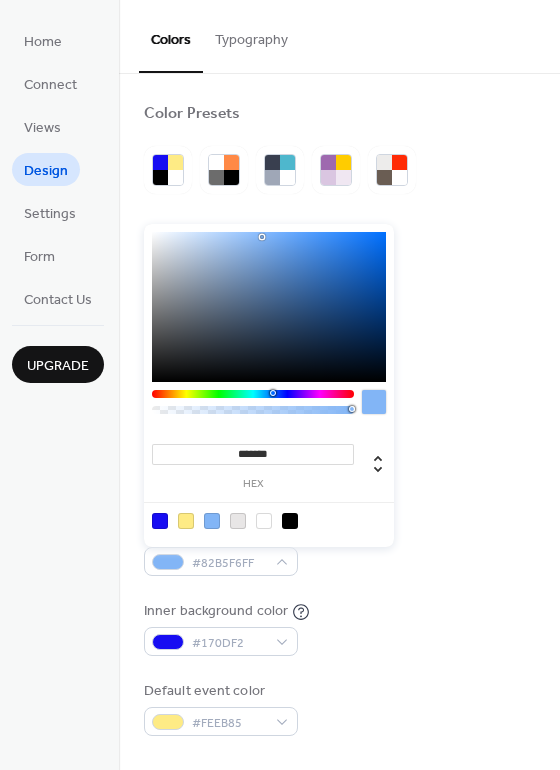 type on "***" 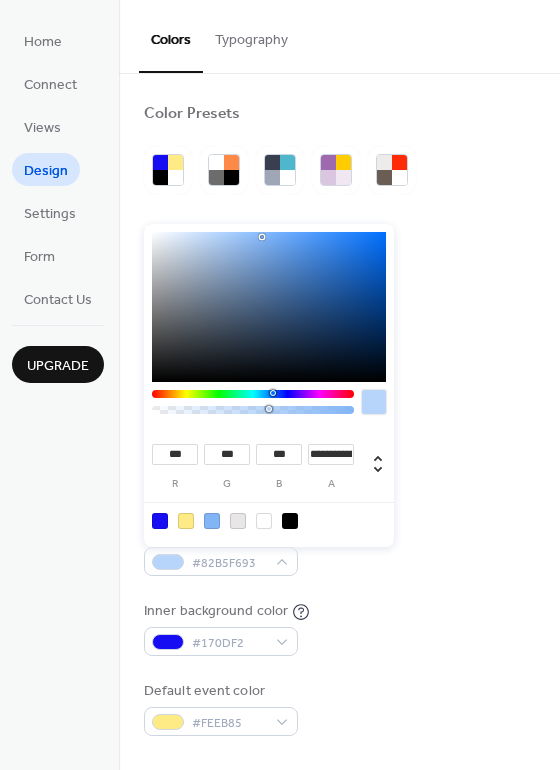 drag, startPoint x: 350, startPoint y: 409, endPoint x: 270, endPoint y: 424, distance: 81.394104 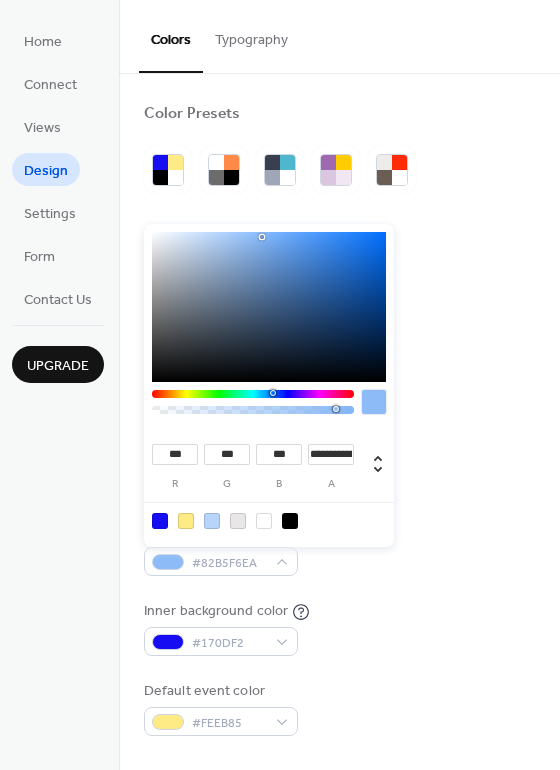 drag, startPoint x: 269, startPoint y: 412, endPoint x: 330, endPoint y: 404, distance: 61.522354 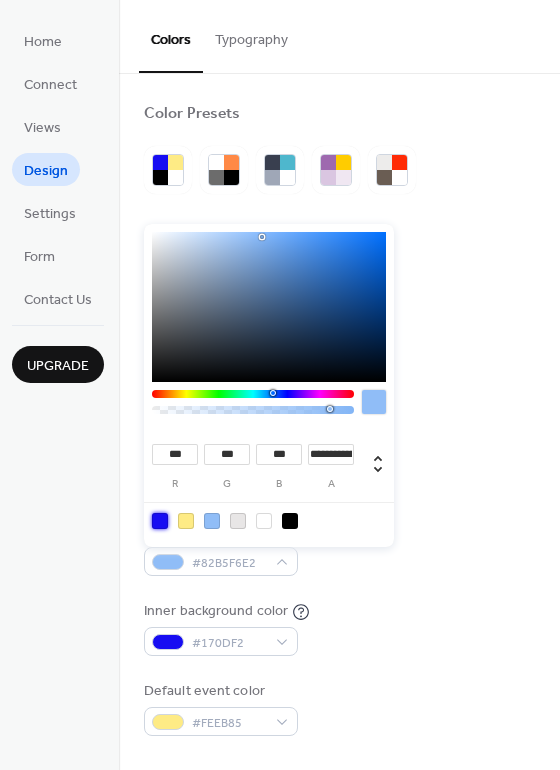 click at bounding box center [160, 521] 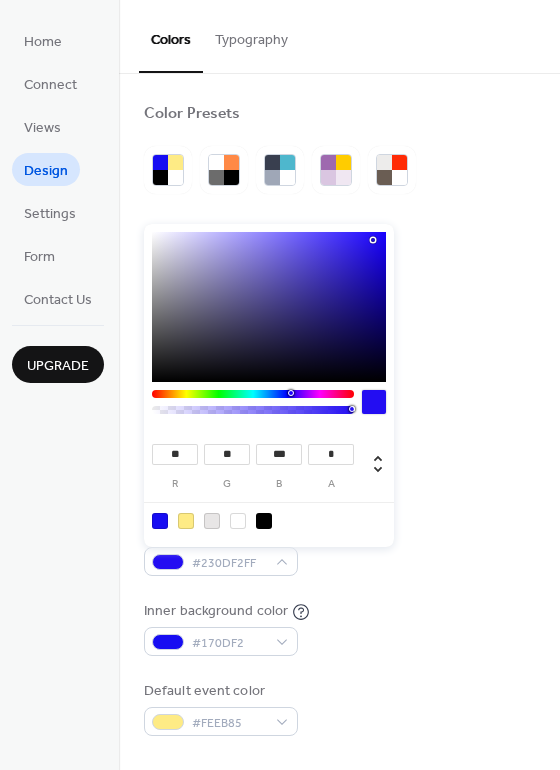 type on "**" 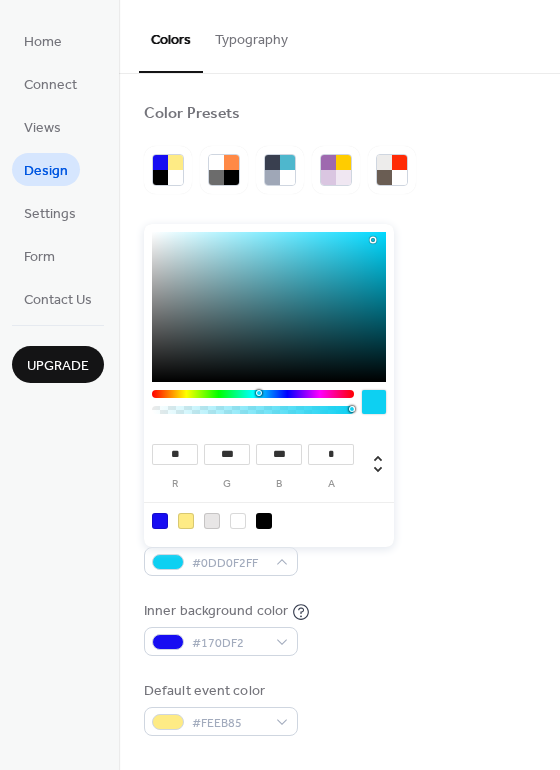 type on "***" 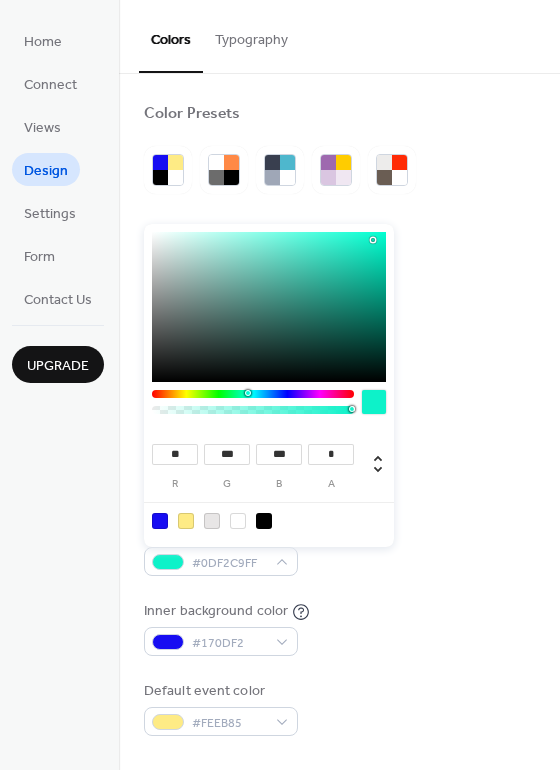type on "***" 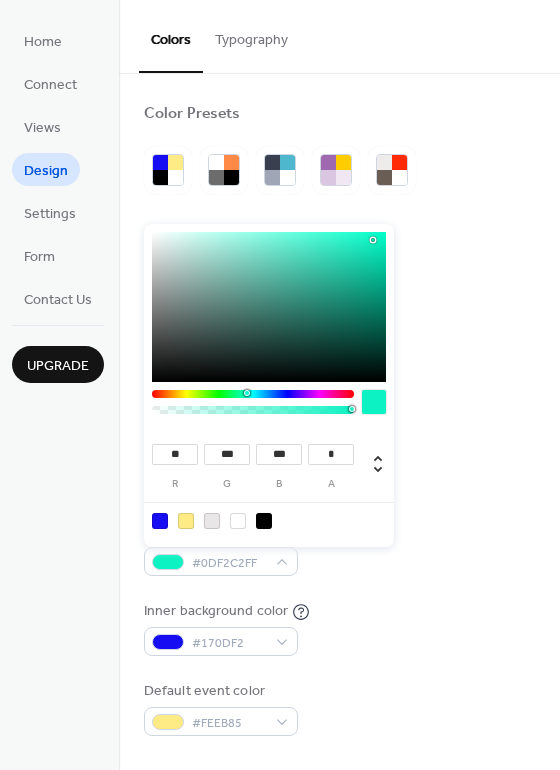 type on "***" 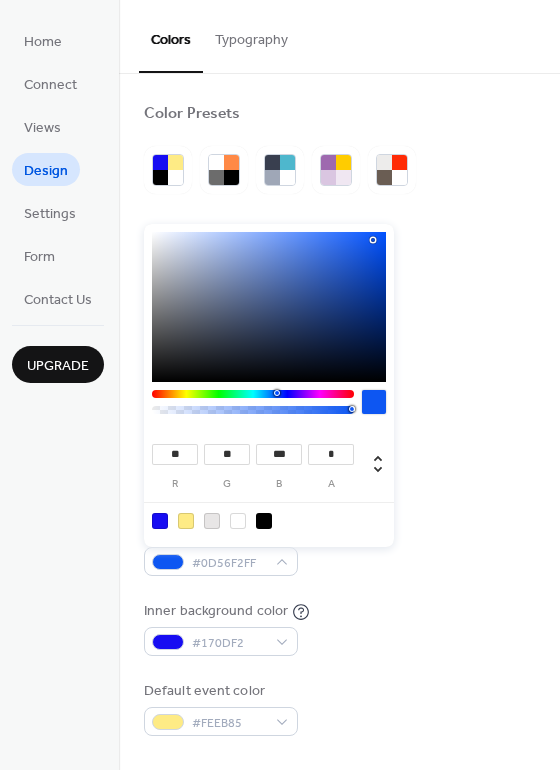 type on "**" 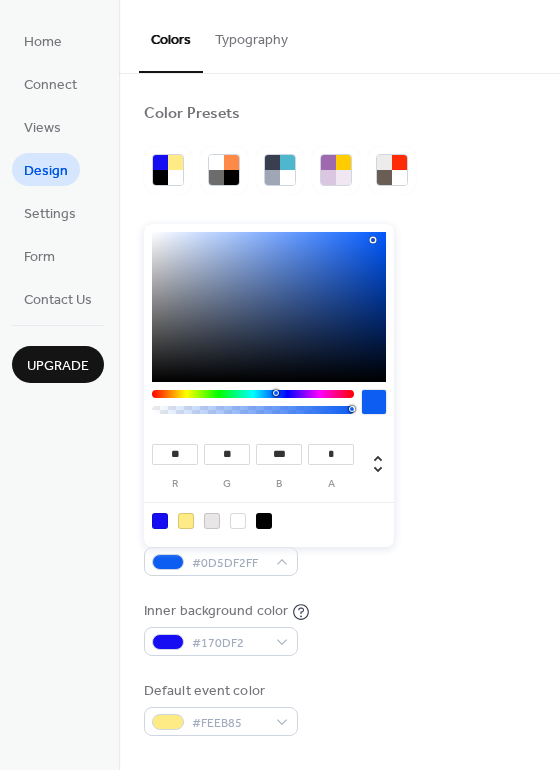 drag, startPoint x: 290, startPoint y: 394, endPoint x: 275, endPoint y: 402, distance: 17 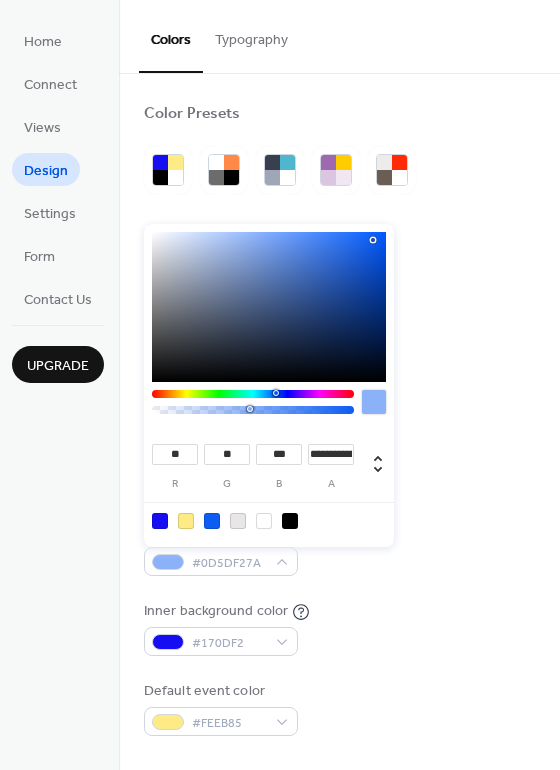 type on "**********" 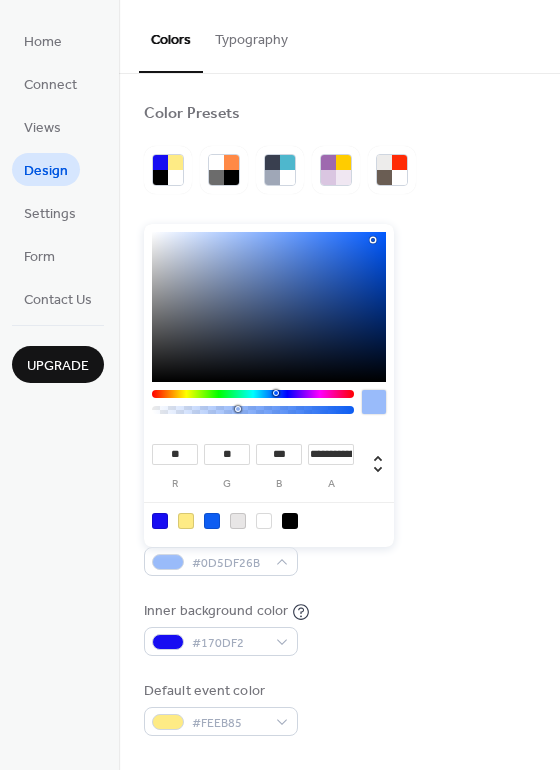 drag, startPoint x: 347, startPoint y: 408, endPoint x: 238, endPoint y: 426, distance: 110.47624 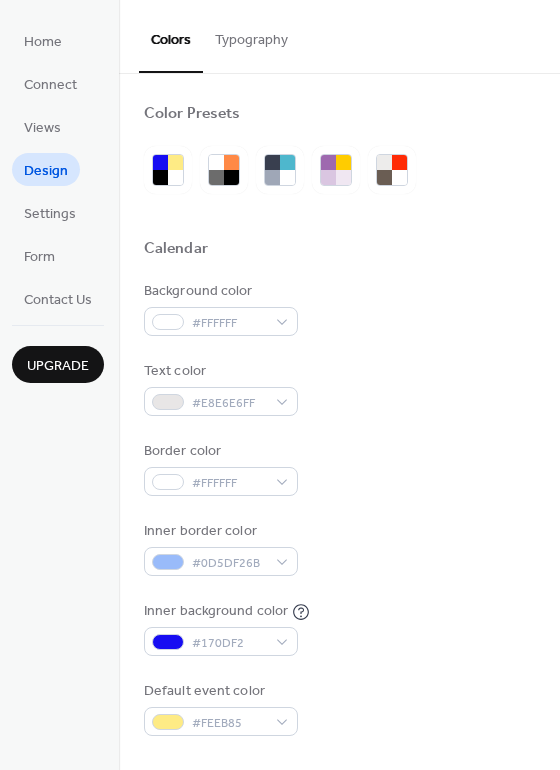 click on "Border color #FFFFFF" at bounding box center (339, 468) 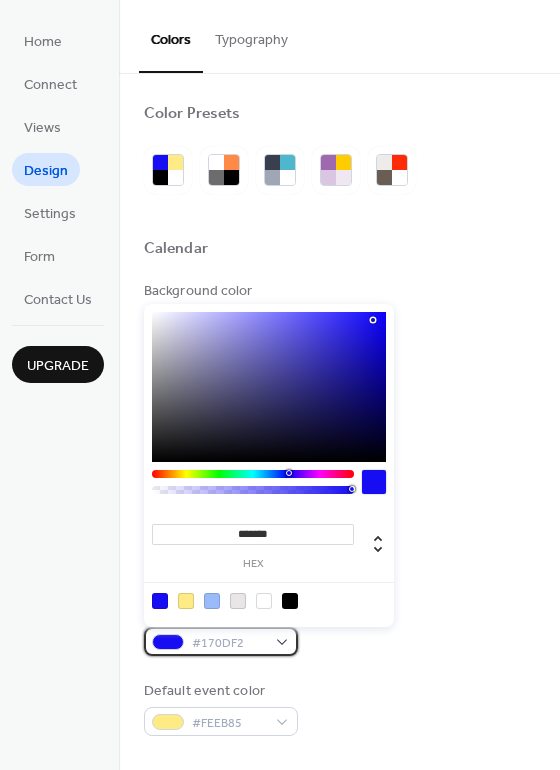click on "#170DF2" at bounding box center (229, 643) 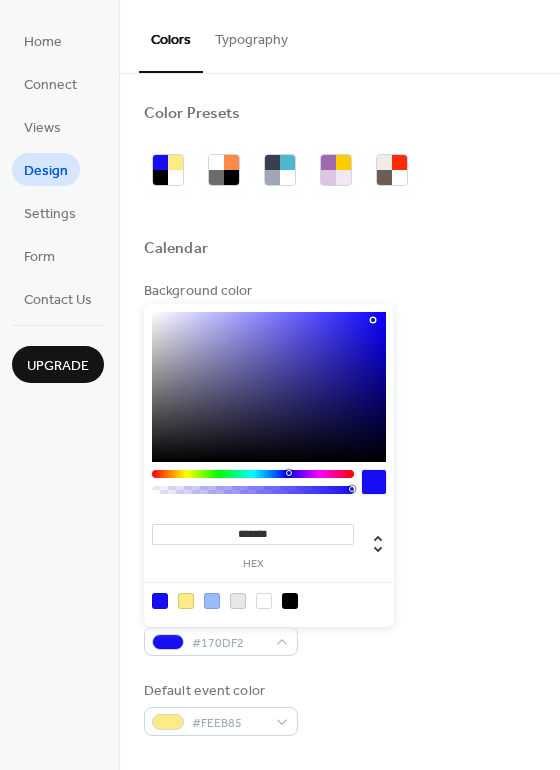 click at bounding box center (238, 601) 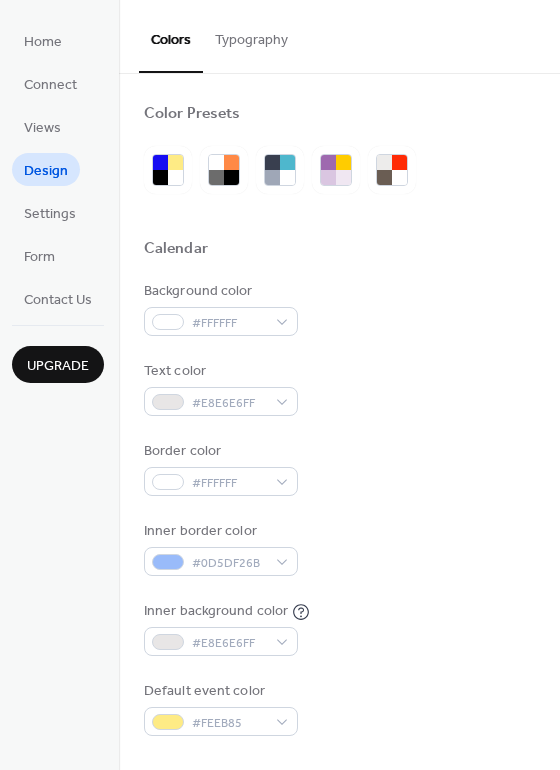 click on "Border color #FFFFFF" at bounding box center [339, 468] 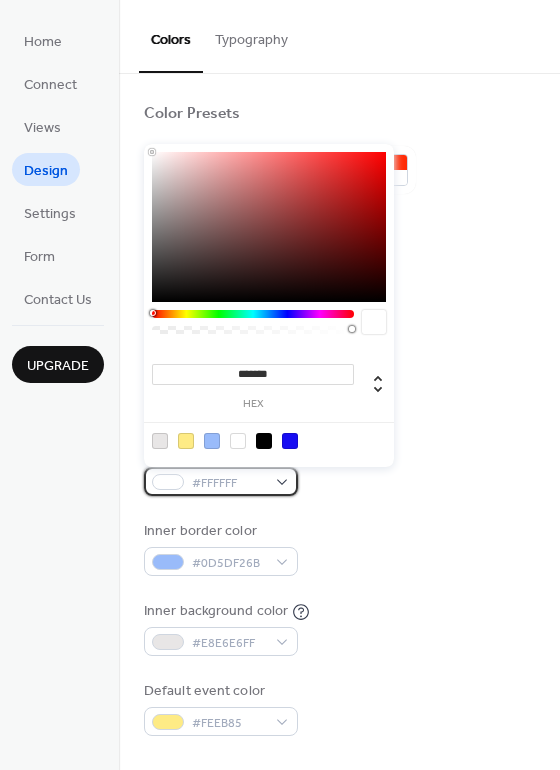 click at bounding box center [168, 482] 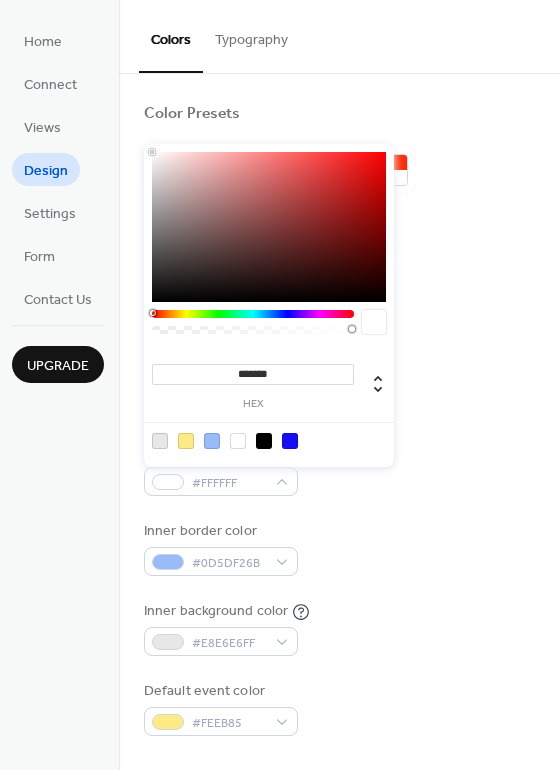 click at bounding box center (212, 441) 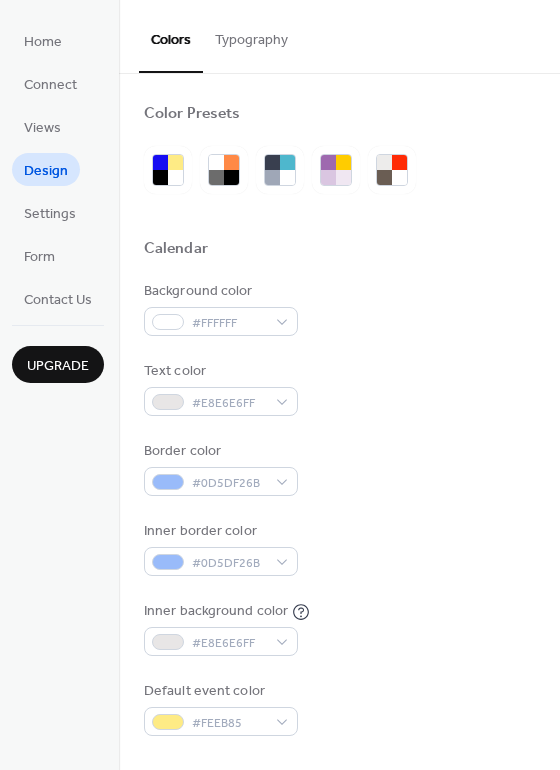 click on "Background color #FFFFFF Text color #E8E6E6FF Border color #0D5DF26B Inner border color #0D5DF26B Inner background color #E8E6E6FF Default event color #FEEB85" at bounding box center [339, 508] 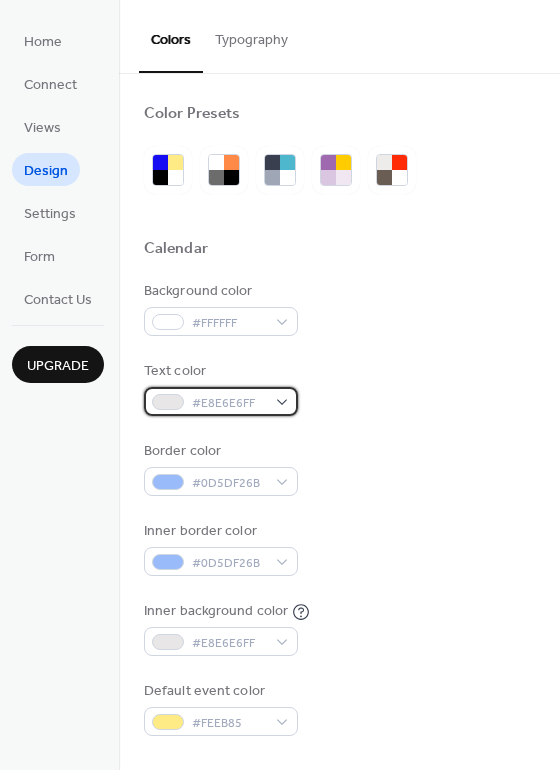 click on "#E8E6E6FF" at bounding box center (229, 403) 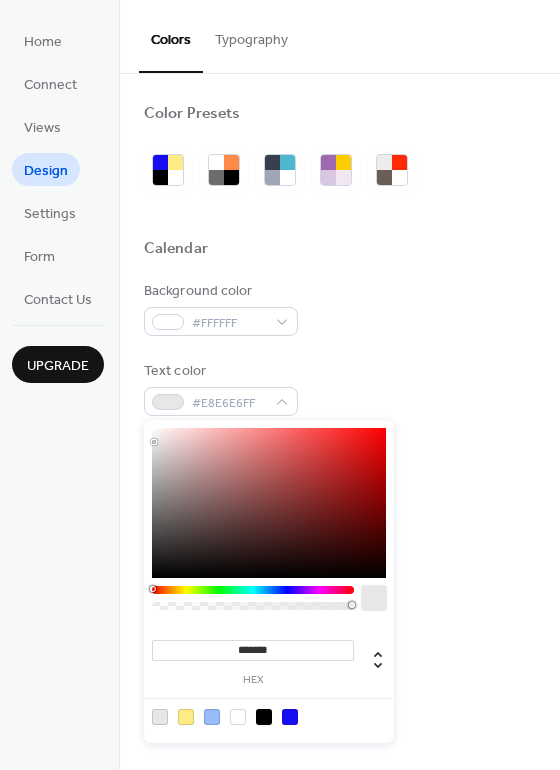 click at bounding box center [290, 717] 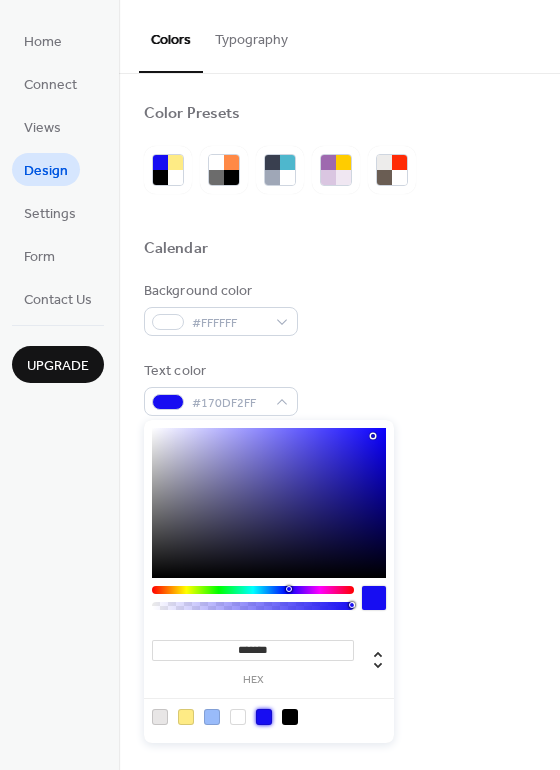 click on "Inner border color #0D5DF26B" at bounding box center [339, 548] 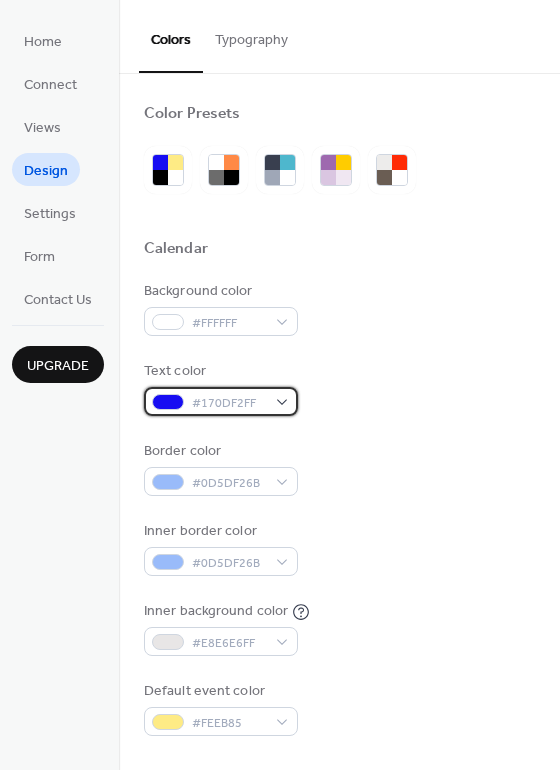 click on "#170DF2FF" at bounding box center (229, 403) 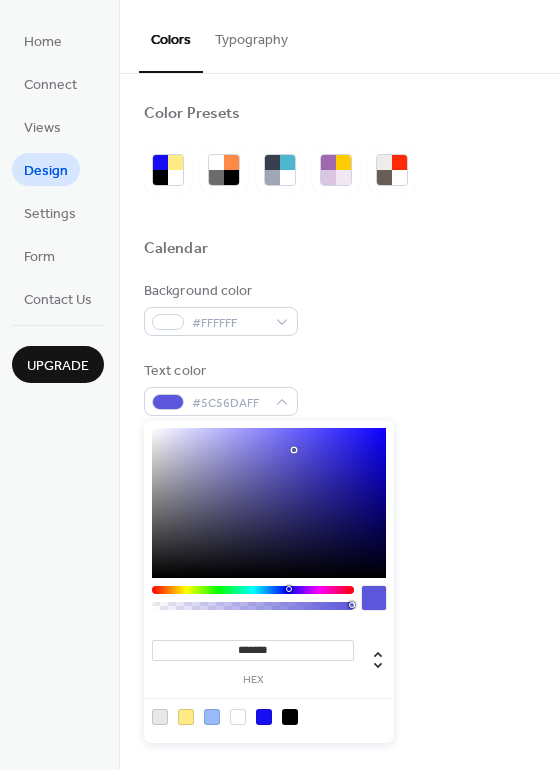 drag, startPoint x: 298, startPoint y: 452, endPoint x: 294, endPoint y: 473, distance: 21.377558 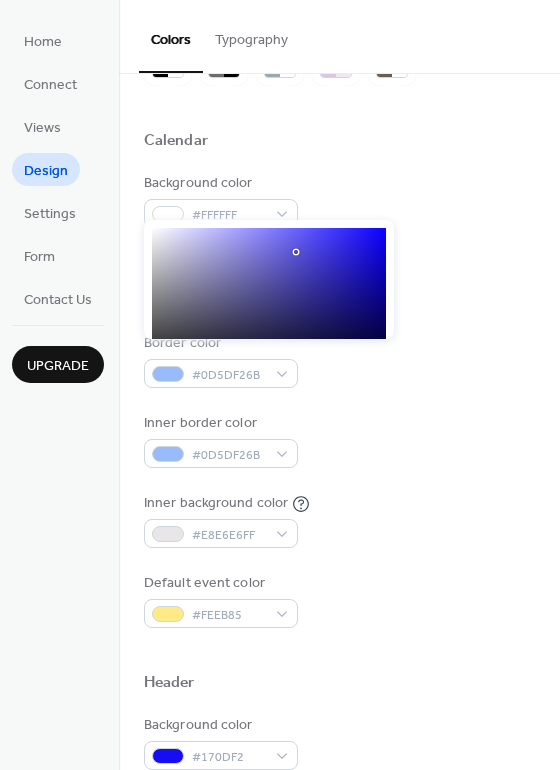 scroll, scrollTop: 100, scrollLeft: 0, axis: vertical 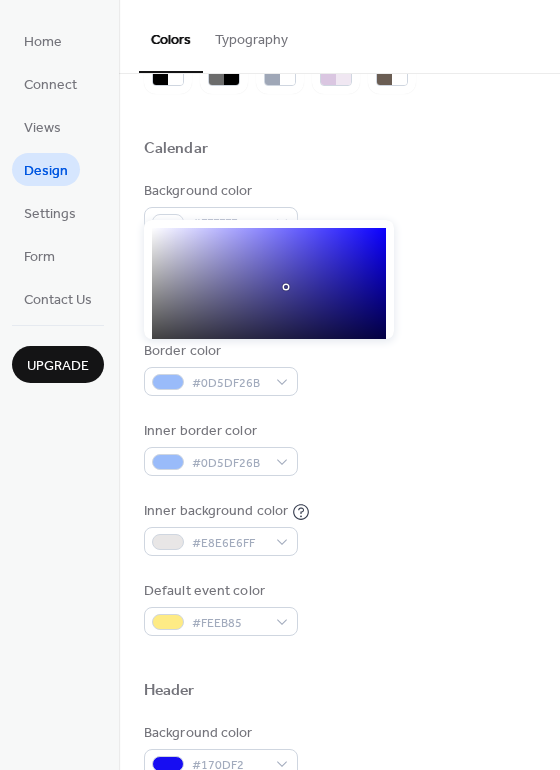 click on "Home Connect Views Design Settings Form Contact Us Upgrade Design Upgrade Colors Typography Color Presets Calendar Background color #FFFFFF Text color #46429BFF Border color #0D5DF26B Inner border color #0D5DF26B Inner background color #E8E6E6FF Default event color #FEEB85 Header Background color #170DF2 Text color #FFFFFF Border color #170DF2 Event card Background color #FFFFFF Month View Highlight busy days Busy day background color #FFFFFF Date Icon   Use event color Background color #000000 Text color #FFFFFF Base Font Size * px Font Families Header font Open Sans Week days font Open Sans Day numbers font Open Sans Events titles font Open Sans Events text font Open Sans Date icon days font Open Sans Date icon months font Open Sans Powered by   EventsCalendar.co Events Calendar - Calendar Design ******* hex" at bounding box center (280, 385) 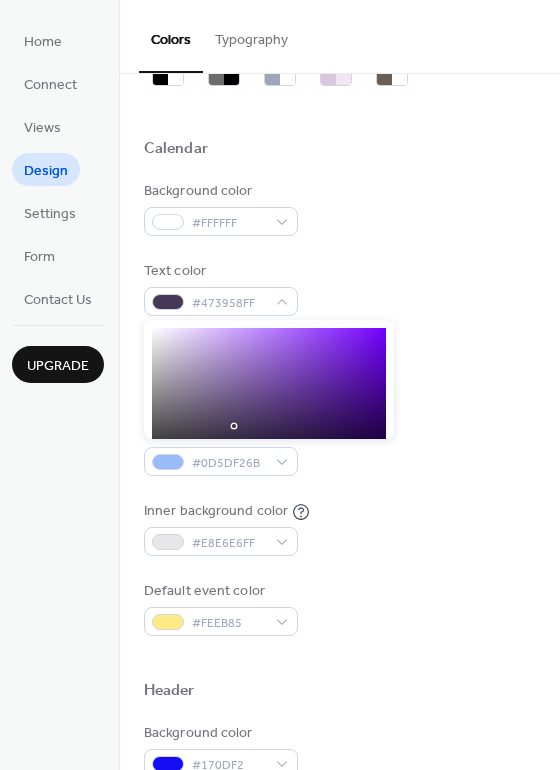 drag, startPoint x: 287, startPoint y: 385, endPoint x: 430, endPoint y: 250, distance: 196.65706 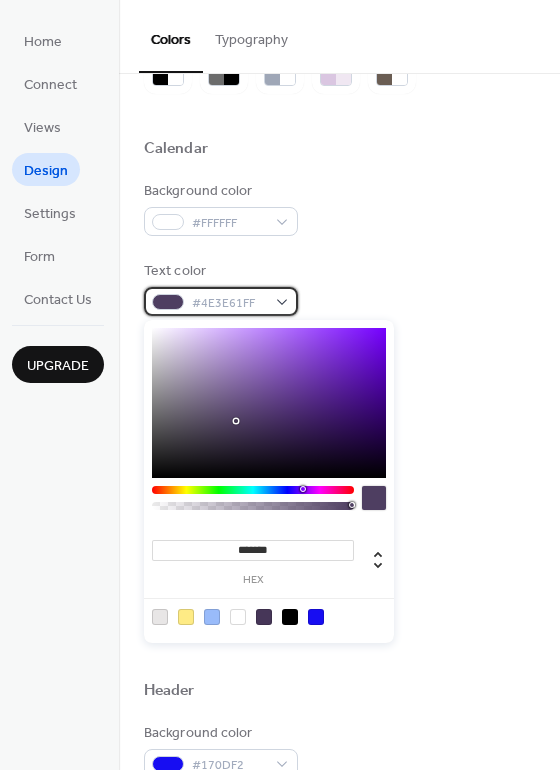 click at bounding box center (168, 302) 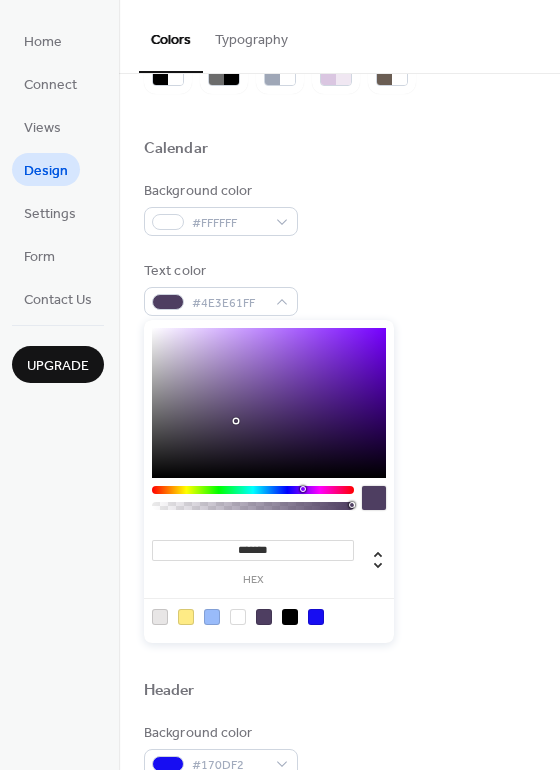 click on "******* hex" at bounding box center [269, 481] 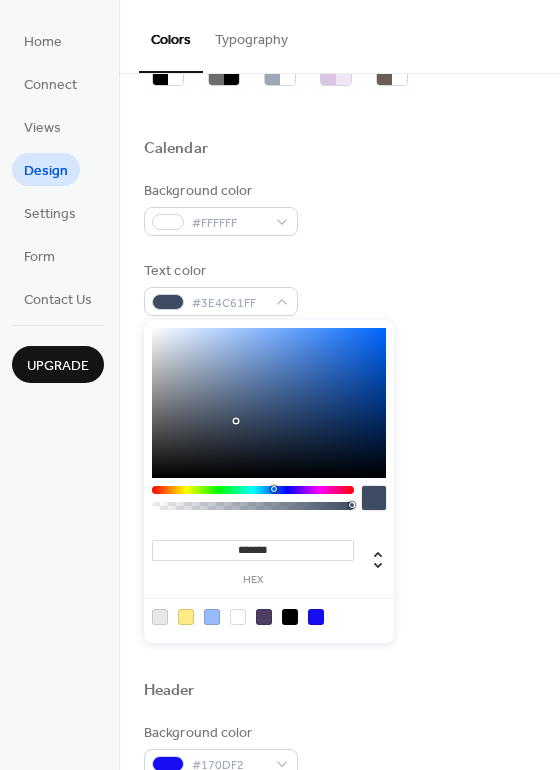 click at bounding box center [253, 490] 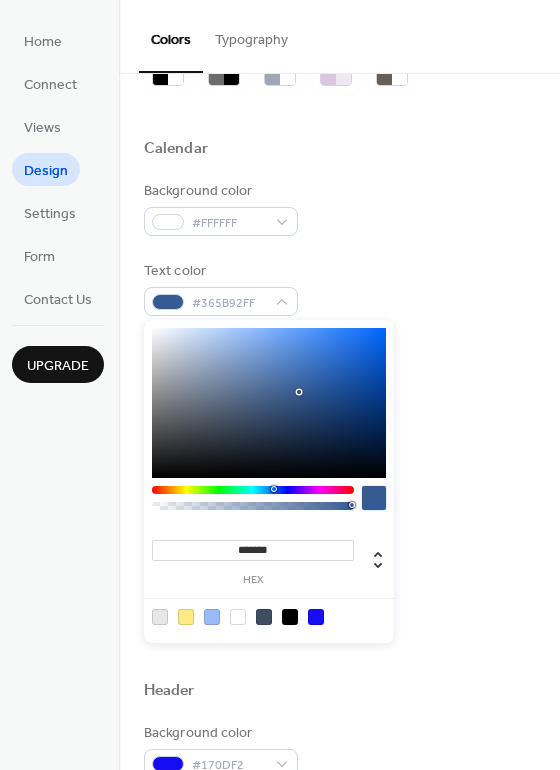 drag, startPoint x: 233, startPoint y: 415, endPoint x: 306, endPoint y: 400, distance: 74.52516 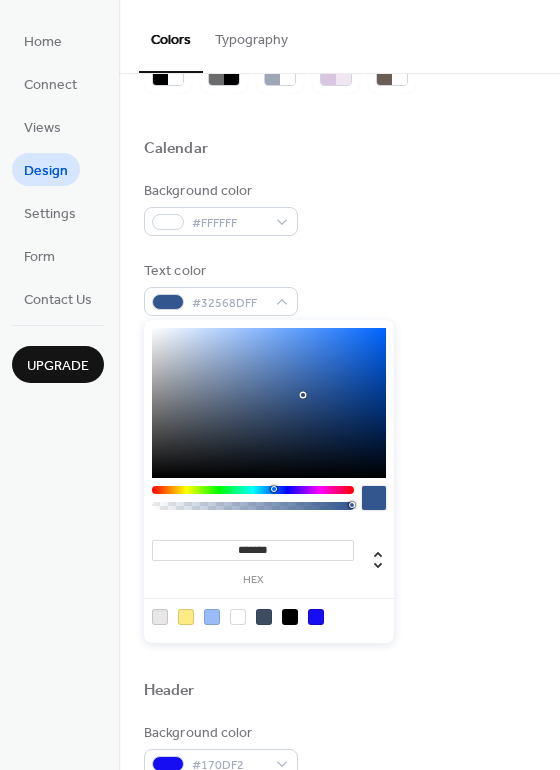 type on "*******" 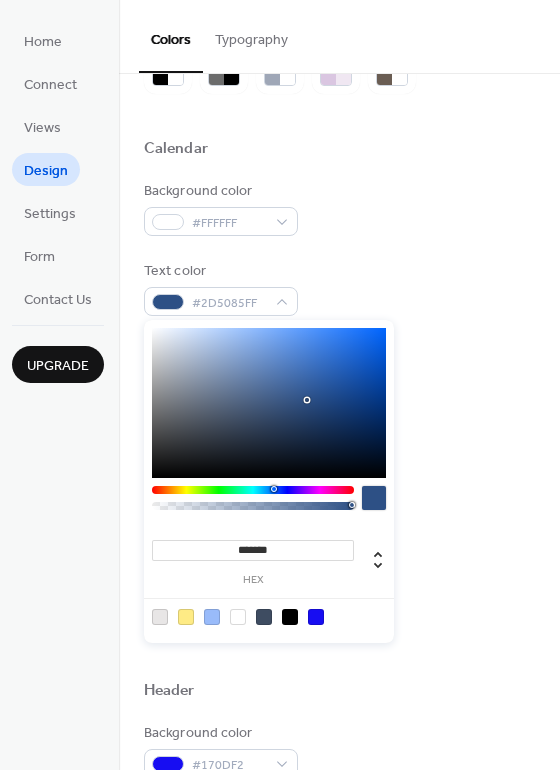 click at bounding box center [374, 498] 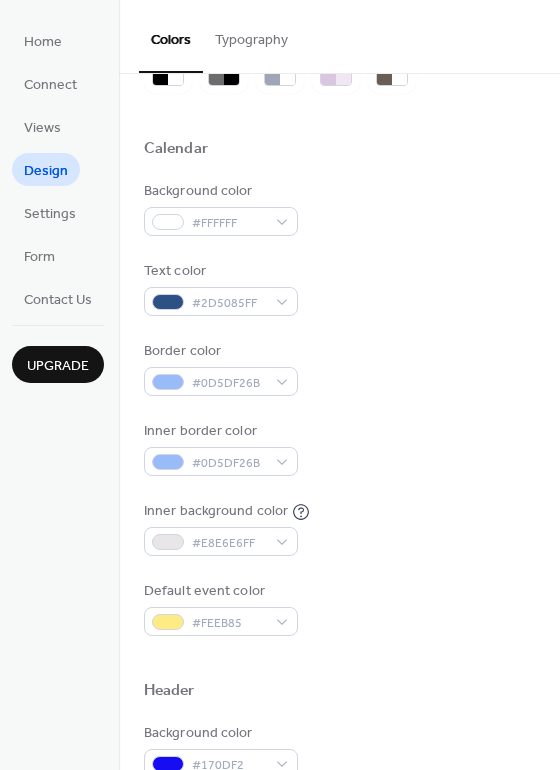 click on "Border color #0D5DF26B" at bounding box center (339, 368) 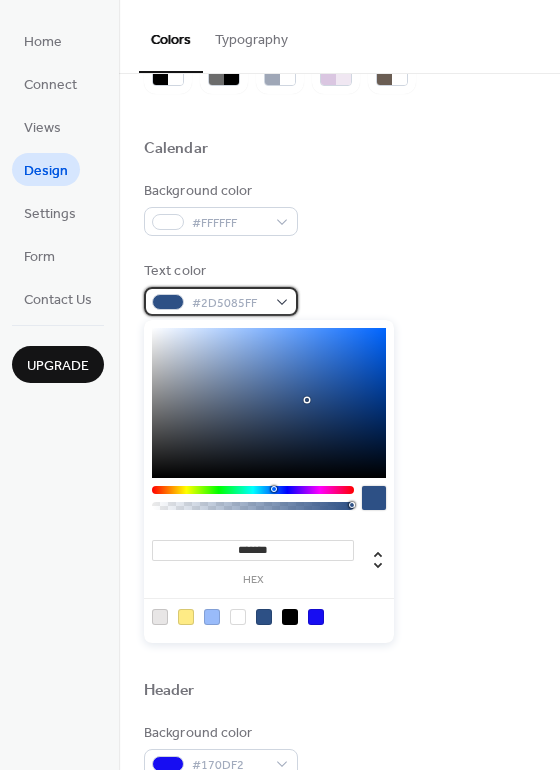 click on "#2D5085FF" at bounding box center [229, 303] 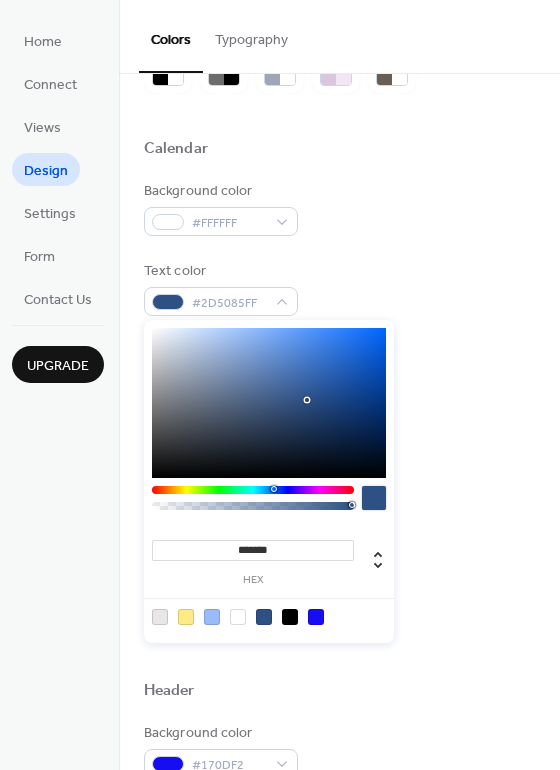 click on "Text color #2D5085FF" at bounding box center (339, 288) 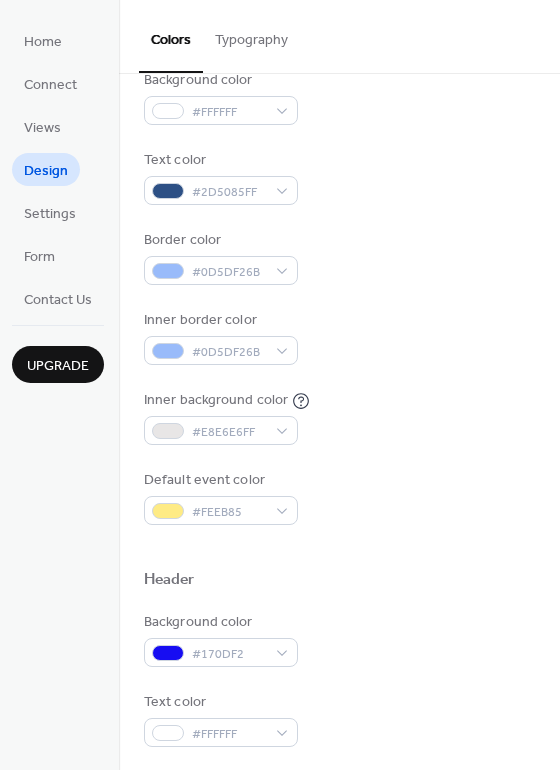 scroll, scrollTop: 300, scrollLeft: 0, axis: vertical 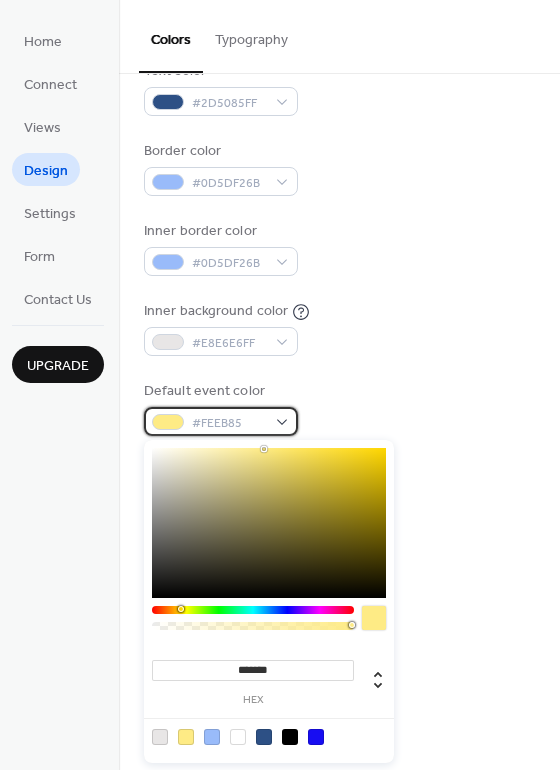 click on "#FEEB85" at bounding box center (229, 423) 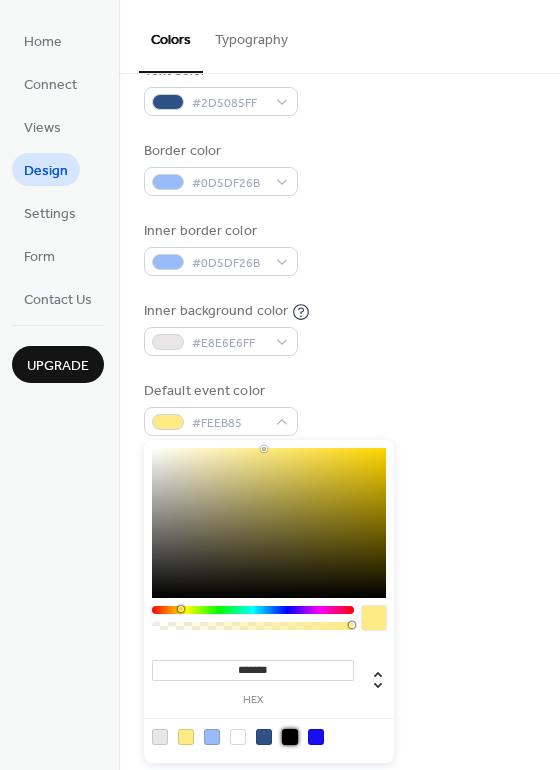 click at bounding box center (290, 737) 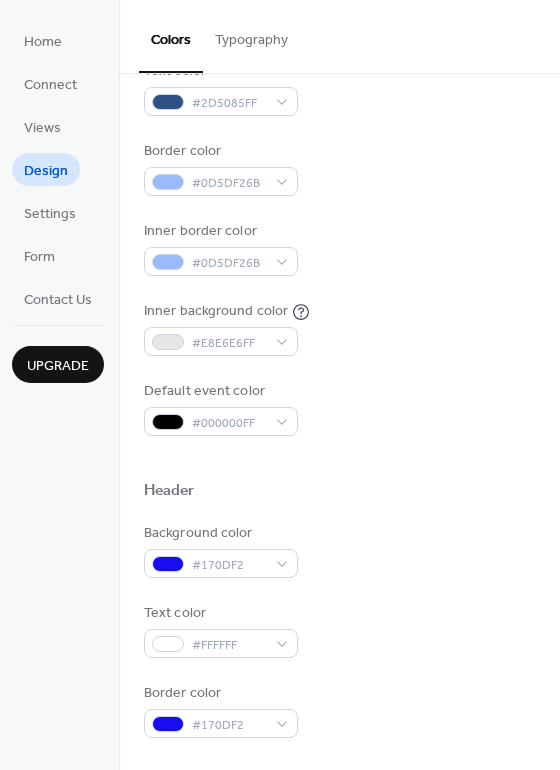click on "Background color #FFFFFF Text color #2D5085FF Border color #0D5DF26B Inner border color #0D5DF26B Inner background color #E8E6E6FF Default event color #000000FF" at bounding box center (339, 208) 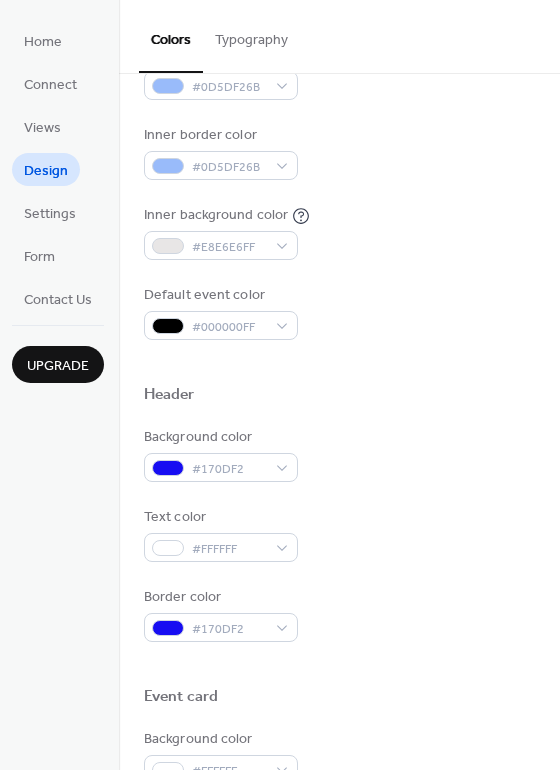 scroll, scrollTop: 400, scrollLeft: 0, axis: vertical 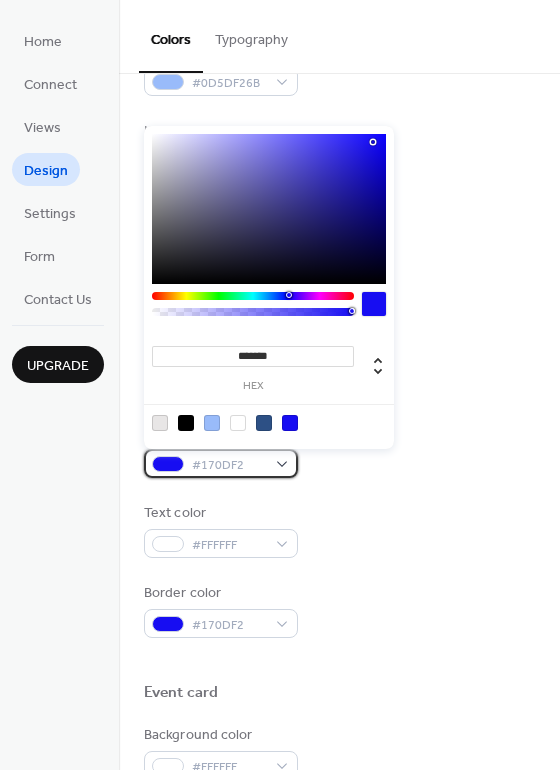 click on "#170DF2" at bounding box center [221, 463] 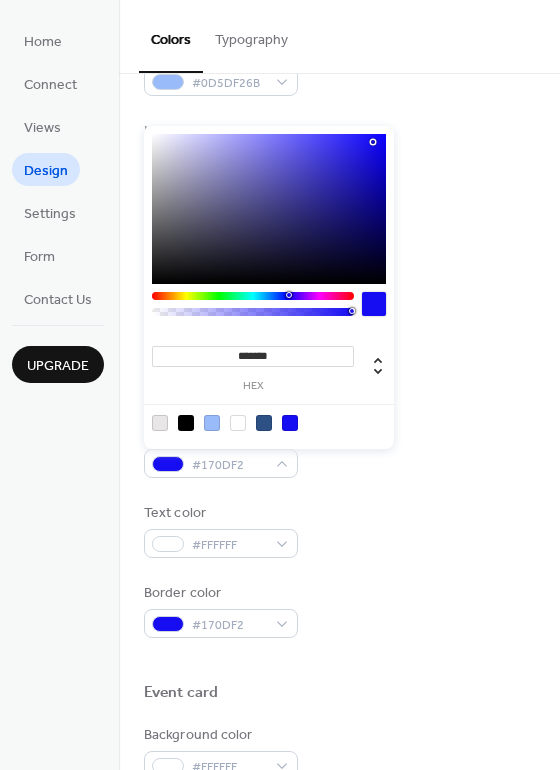 click at bounding box center (212, 423) 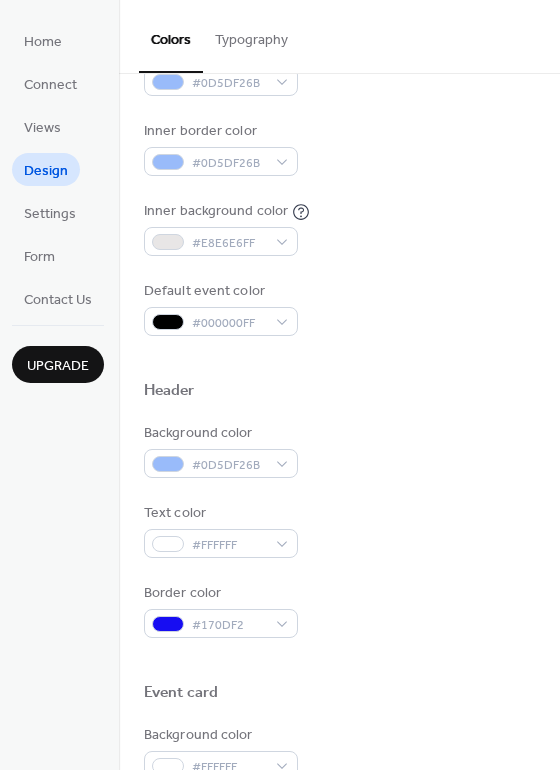 click on "Text color #FFFFFF" at bounding box center [339, 530] 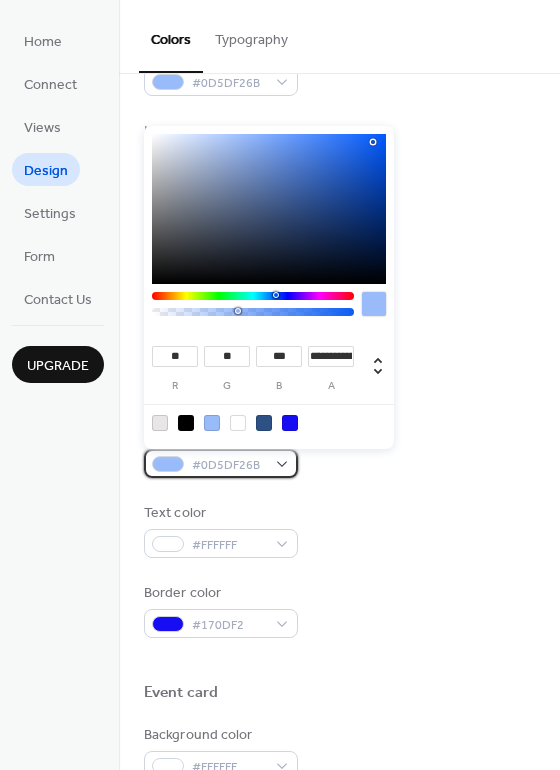 click on "#0D5DF26B" at bounding box center (229, 465) 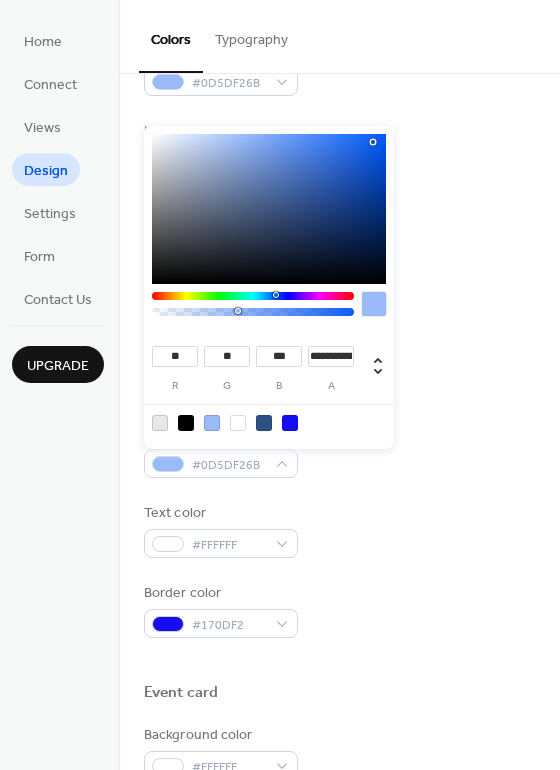 click at bounding box center [374, 304] 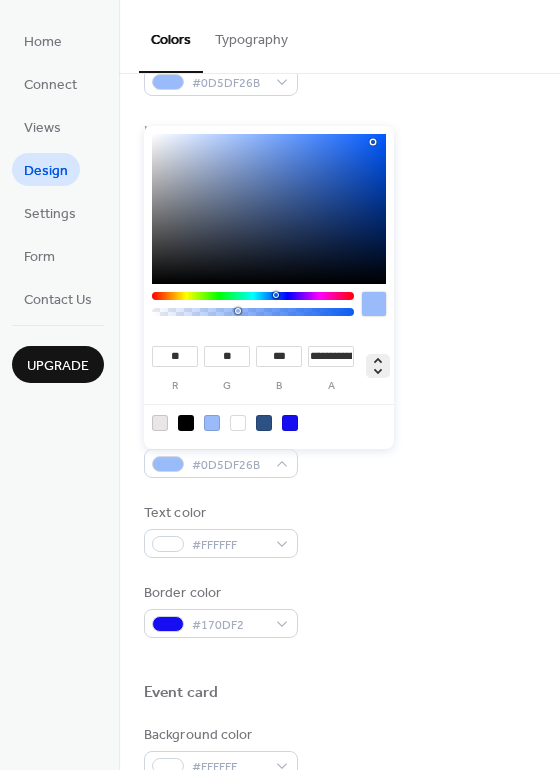 click 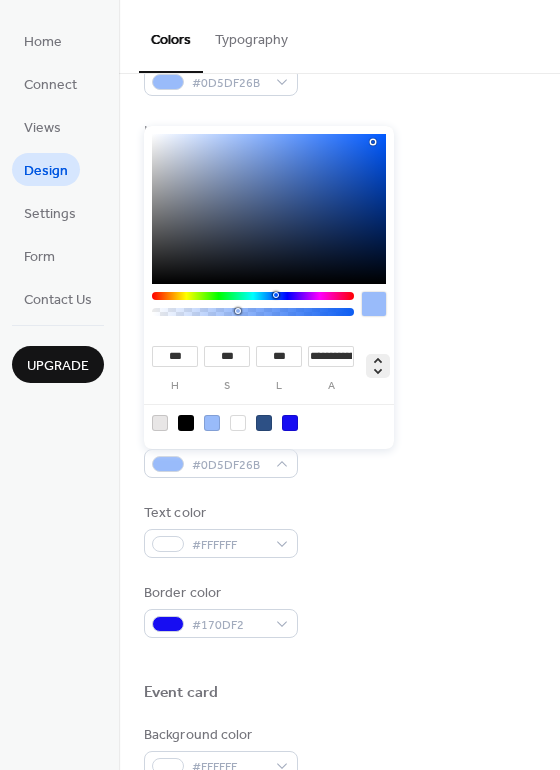 click 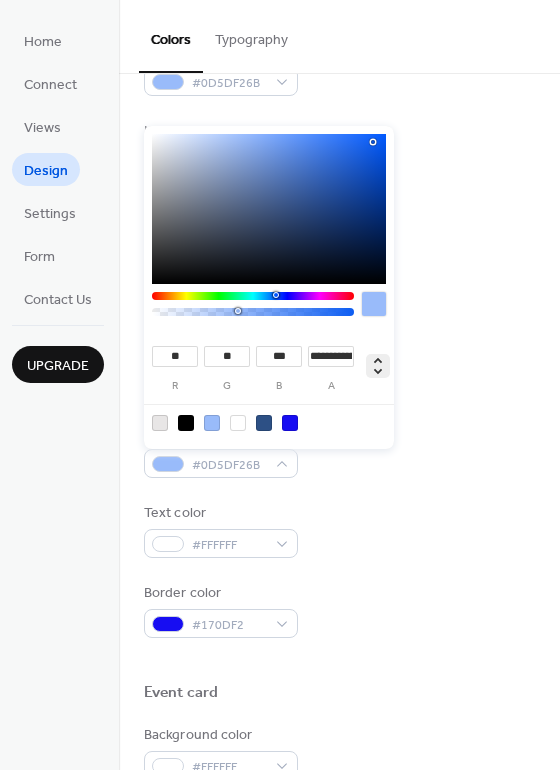 click 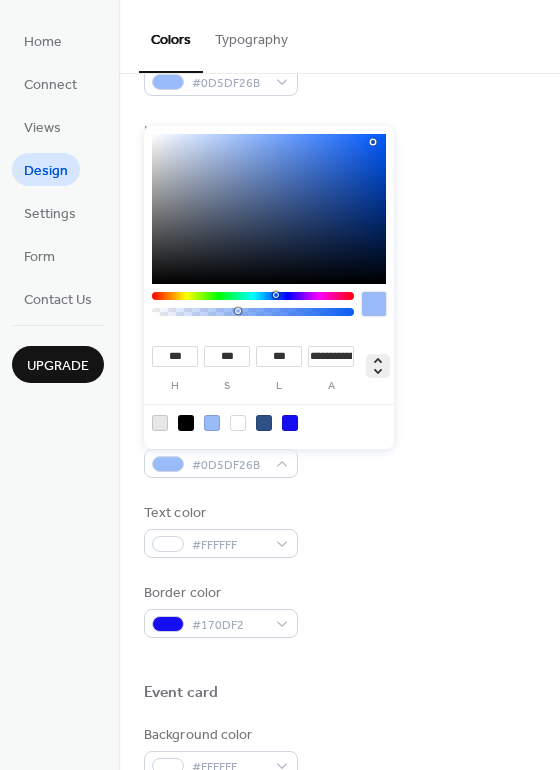 click 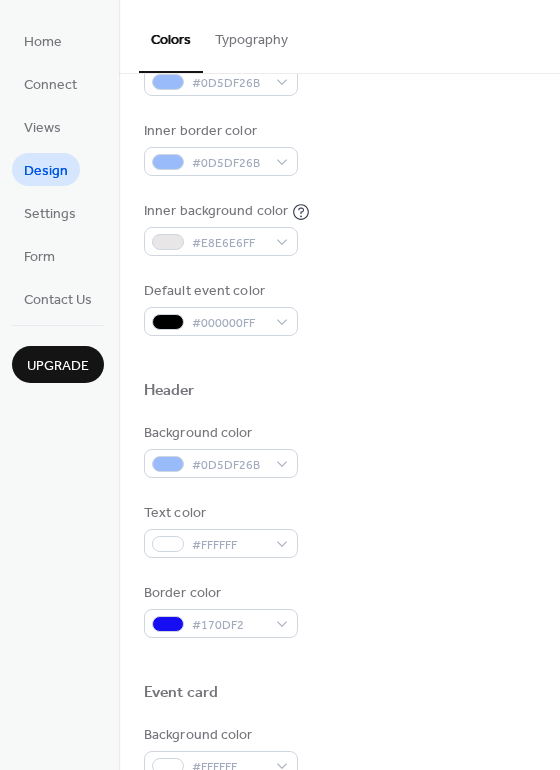 click at bounding box center (339, 660) 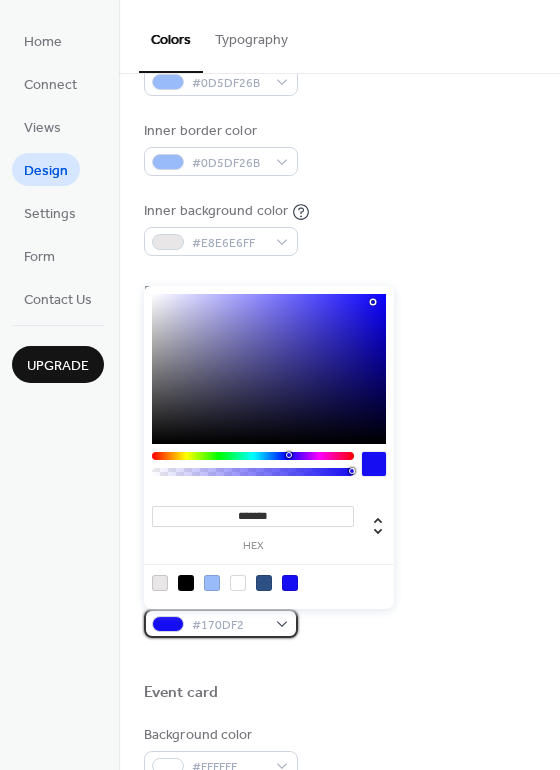 click on "#170DF2" at bounding box center (229, 625) 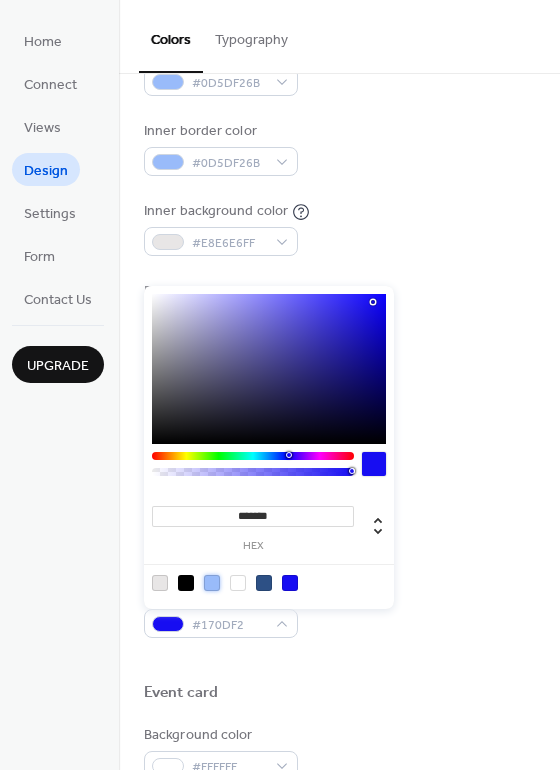 click at bounding box center (212, 583) 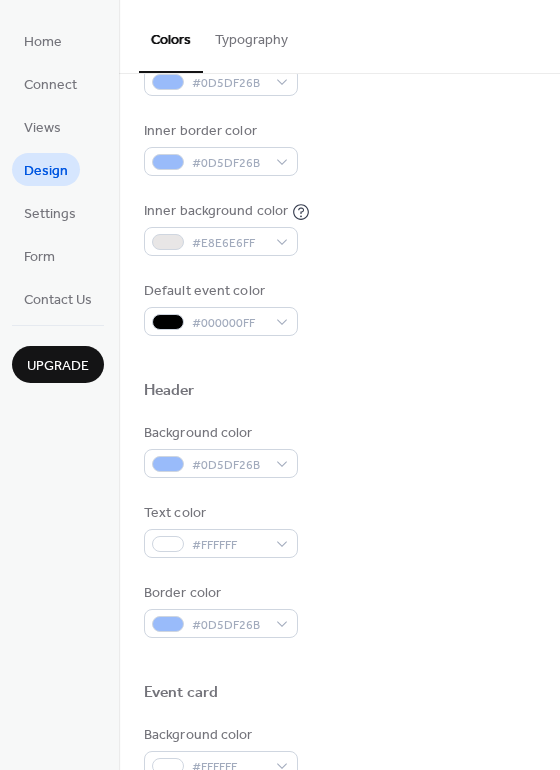 click on "Border color #0D5DF26B" at bounding box center [339, 610] 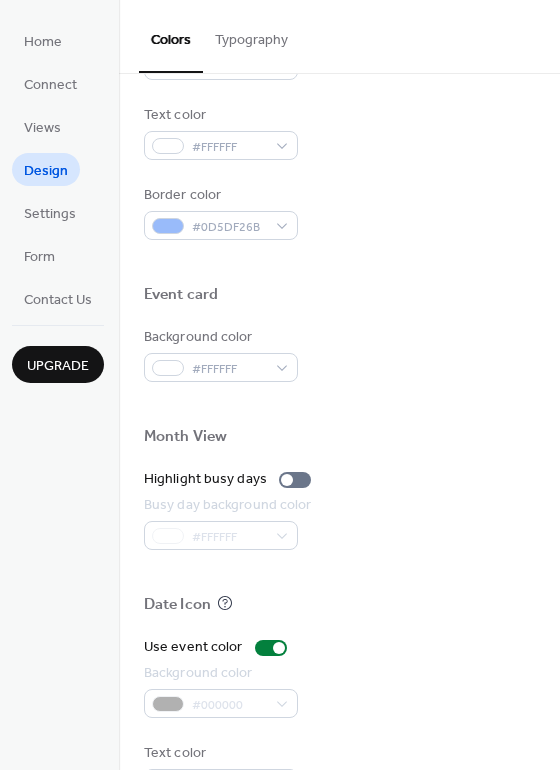 scroll, scrollTop: 800, scrollLeft: 0, axis: vertical 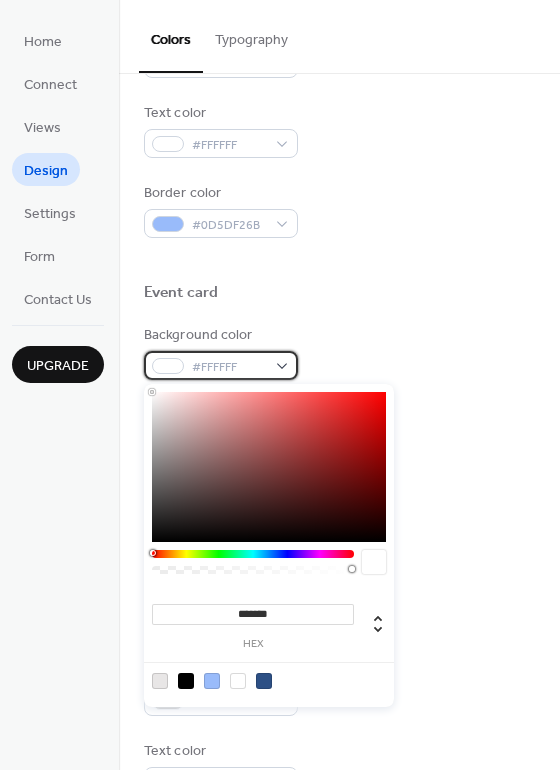 click on "#FFFFFF" 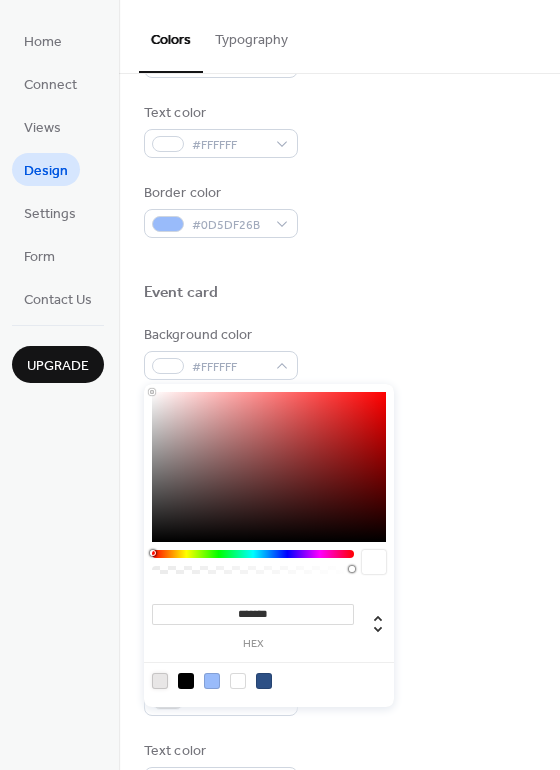 drag, startPoint x: 164, startPoint y: 684, endPoint x: 160, endPoint y: 673, distance: 11.7046995 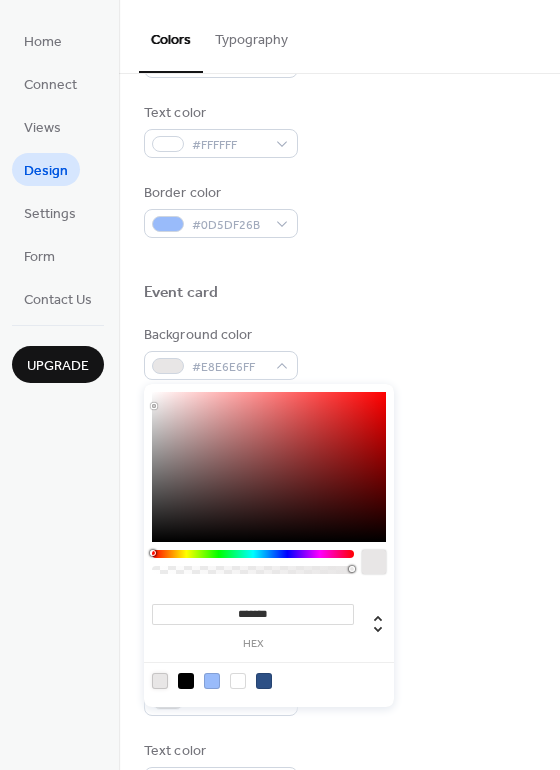 click on "Background color #E8E6E6FF" 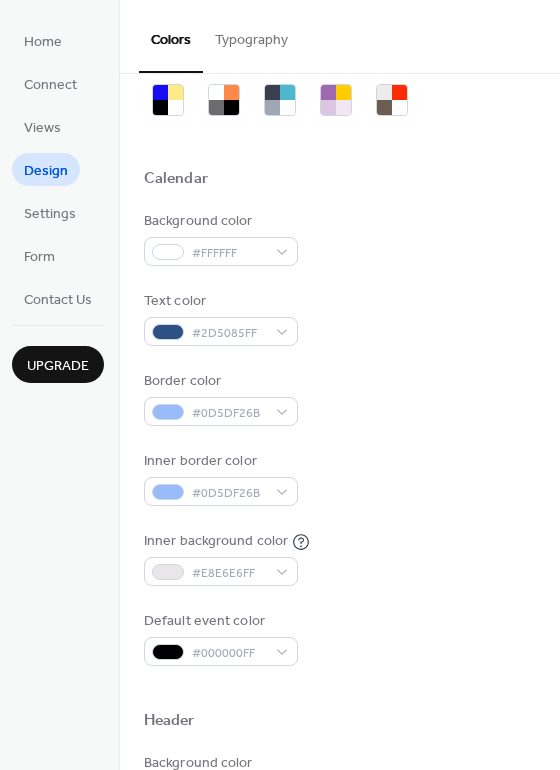 scroll, scrollTop: 0, scrollLeft: 0, axis: both 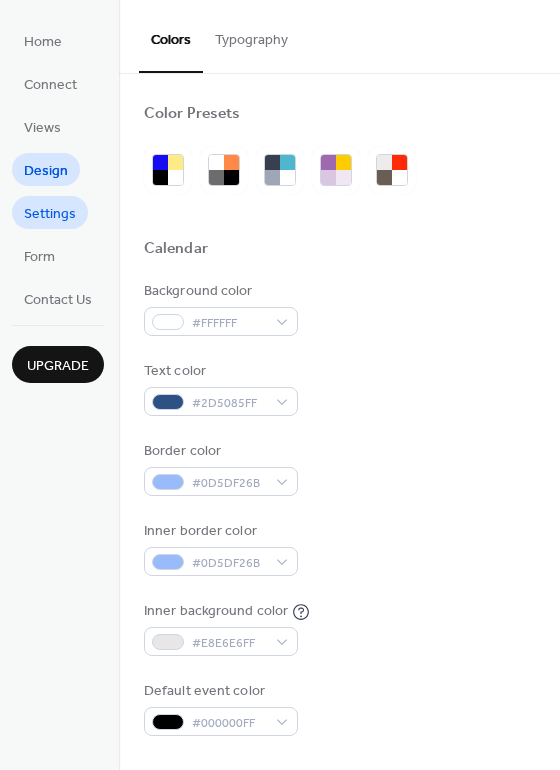 click on "Settings" 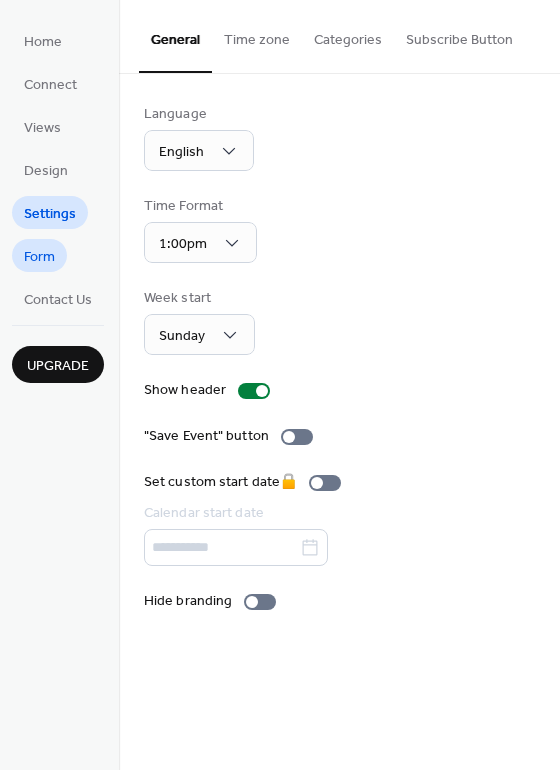 click on "Form" 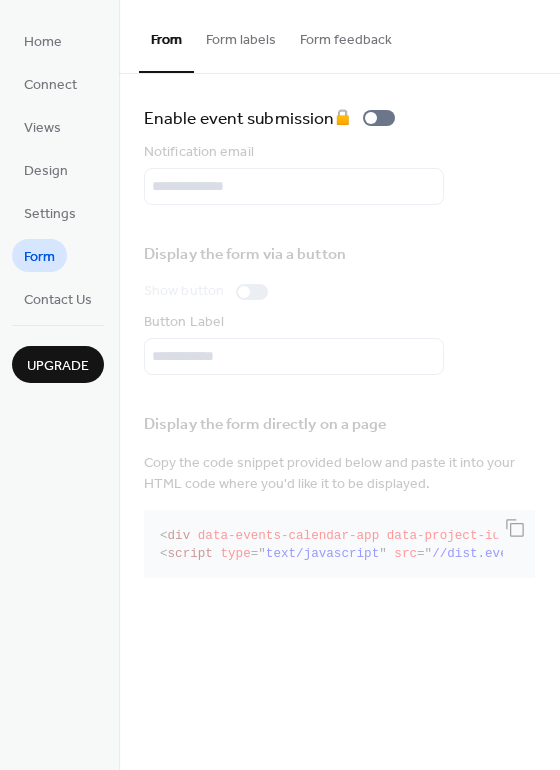 click on "Form labels" 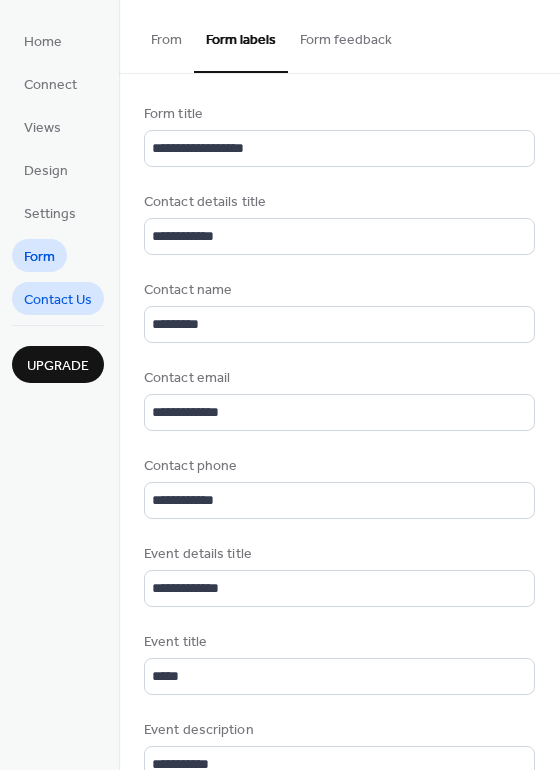 click on "Contact Us" 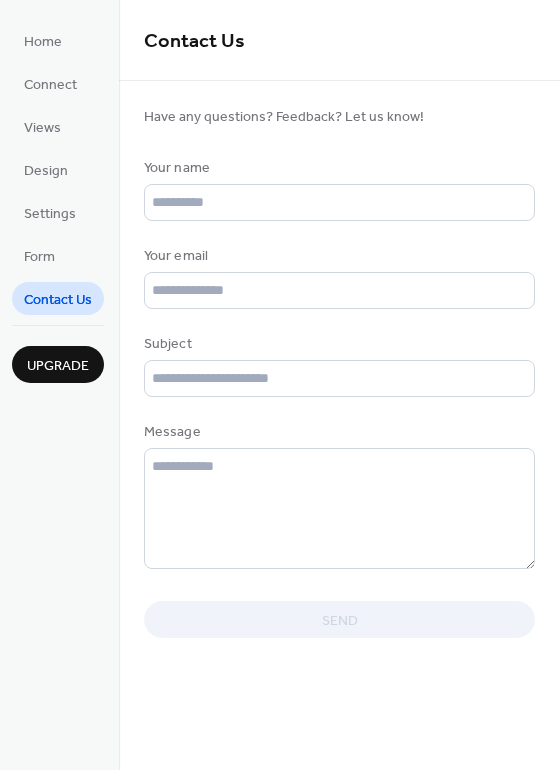click on "Upgrade" 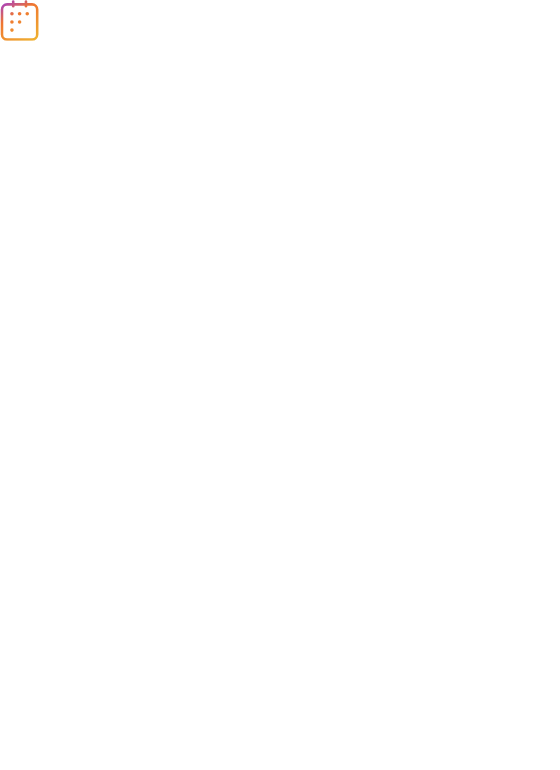 scroll, scrollTop: 0, scrollLeft: 0, axis: both 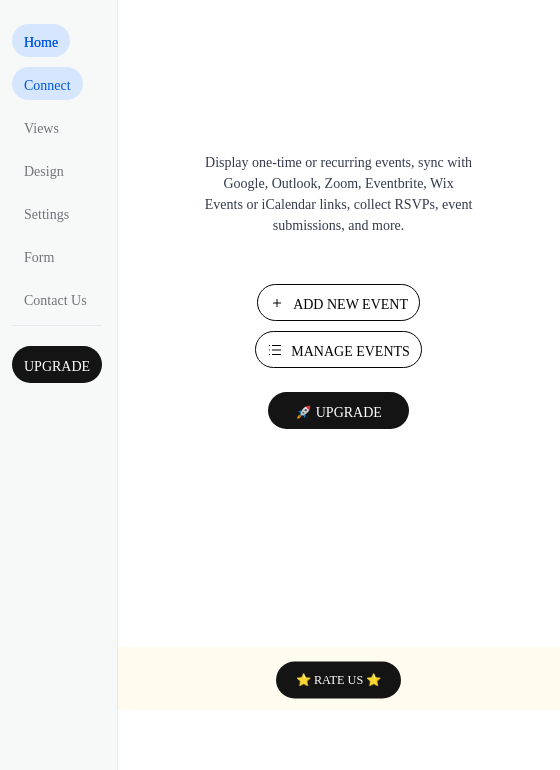 click on "Connect" at bounding box center [47, 85] 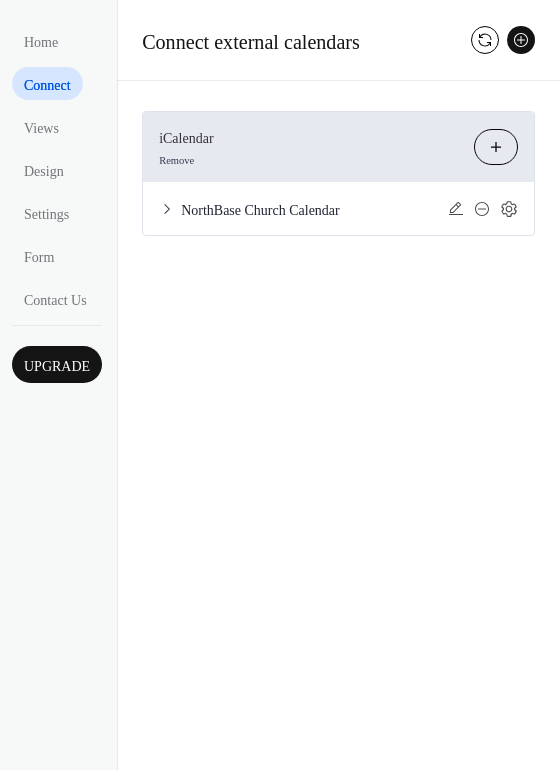 click on "NorthBase Church Calendar" at bounding box center (314, 210) 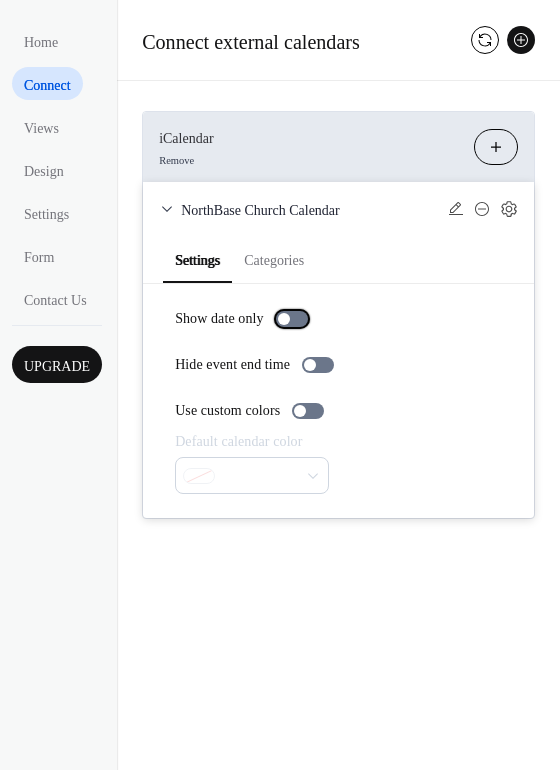 click at bounding box center (284, 319) 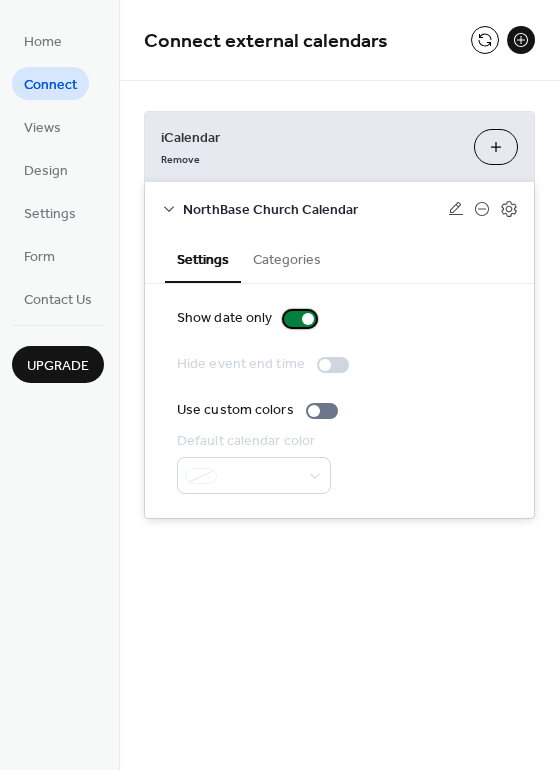click at bounding box center [300, 319] 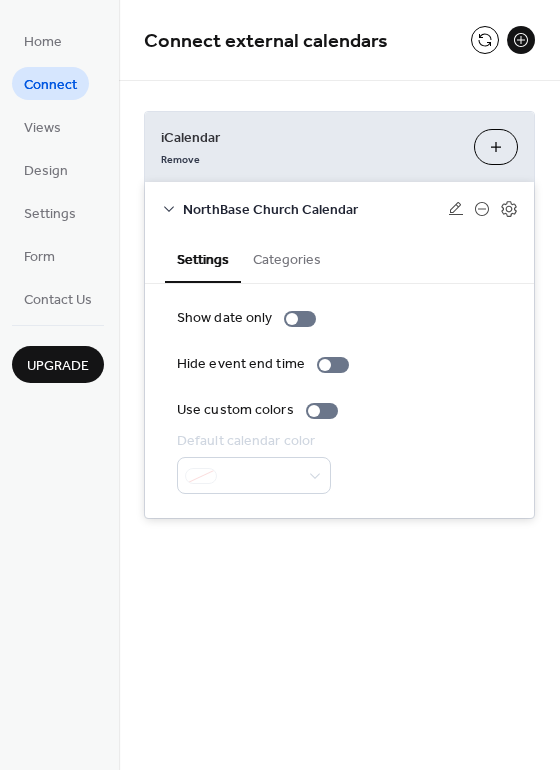 click at bounding box center (254, 475) 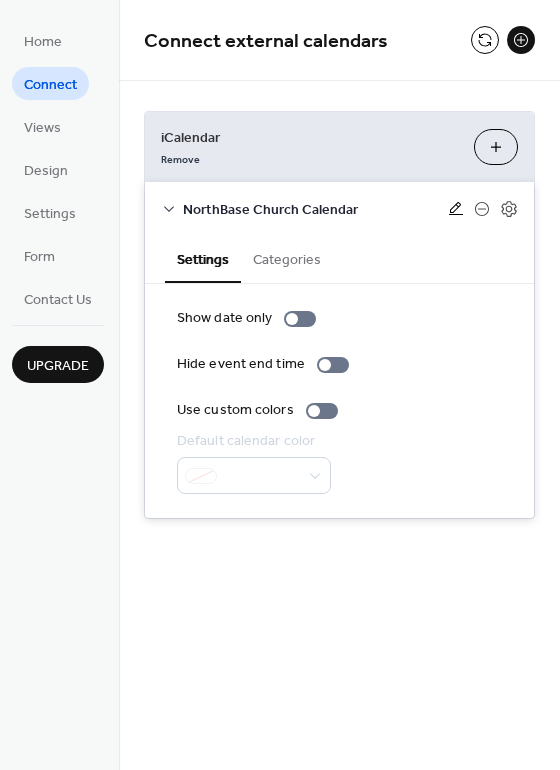 click 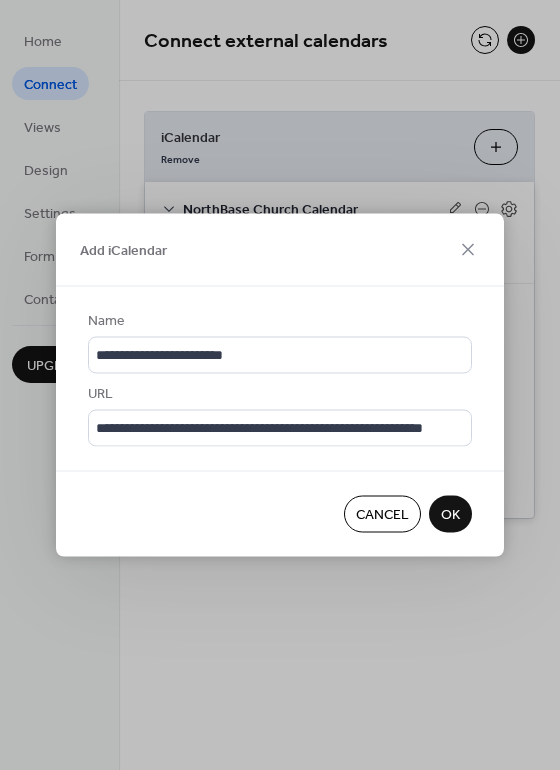 click on "OK" at bounding box center [450, 514] 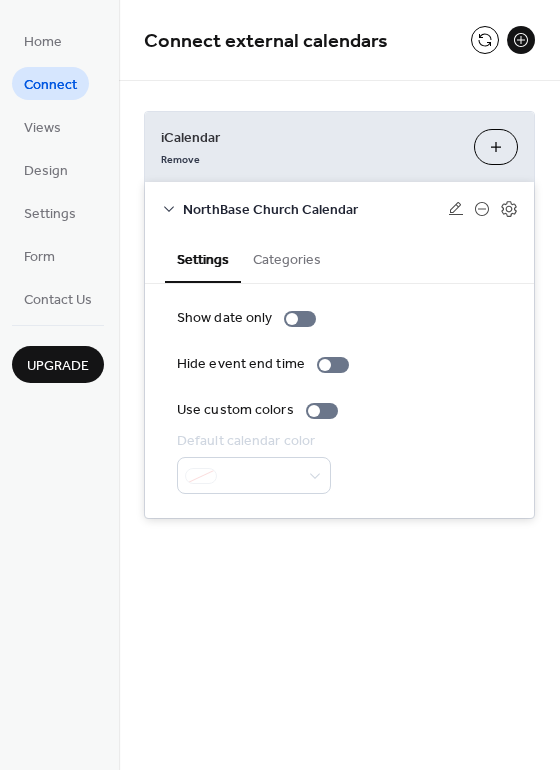 click 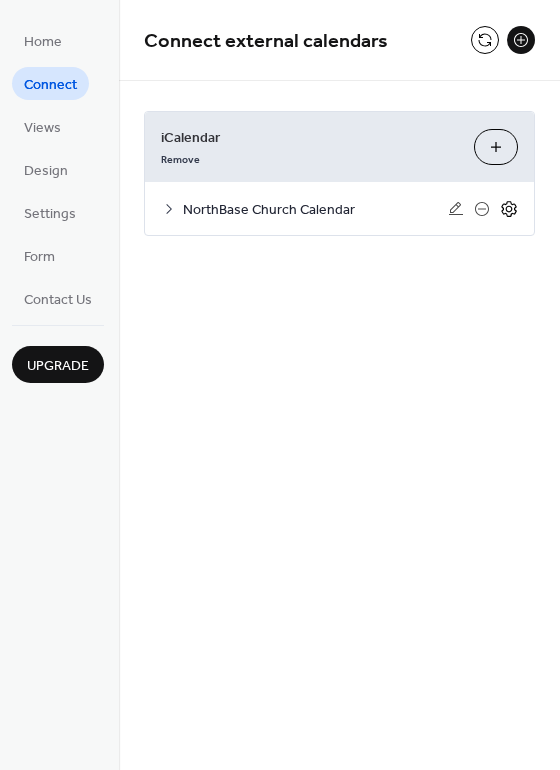 click 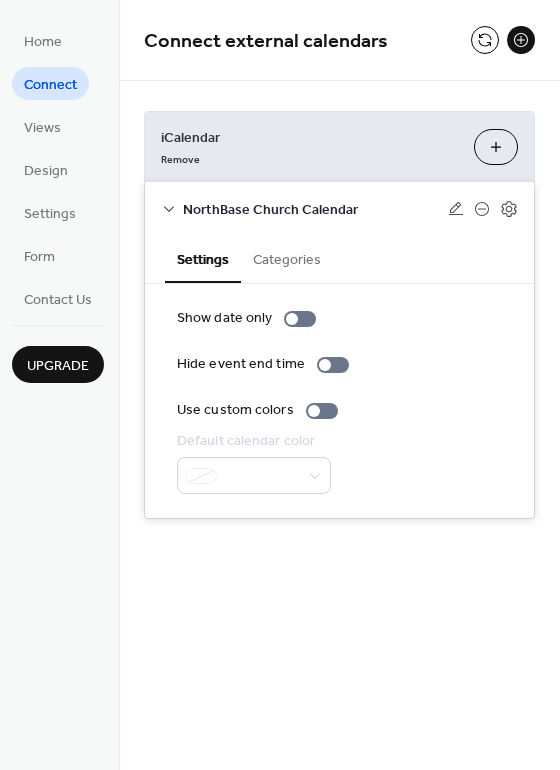 click on "Categories" at bounding box center (287, 258) 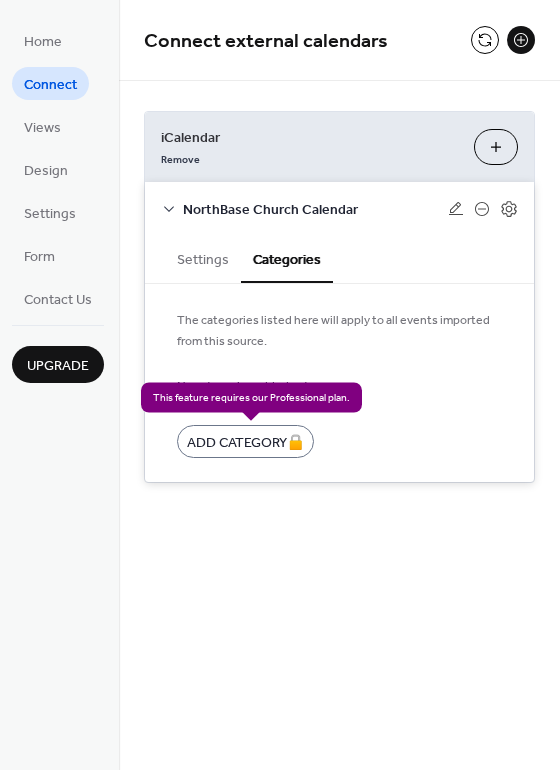 click on "Add Category  🔒" at bounding box center [245, 441] 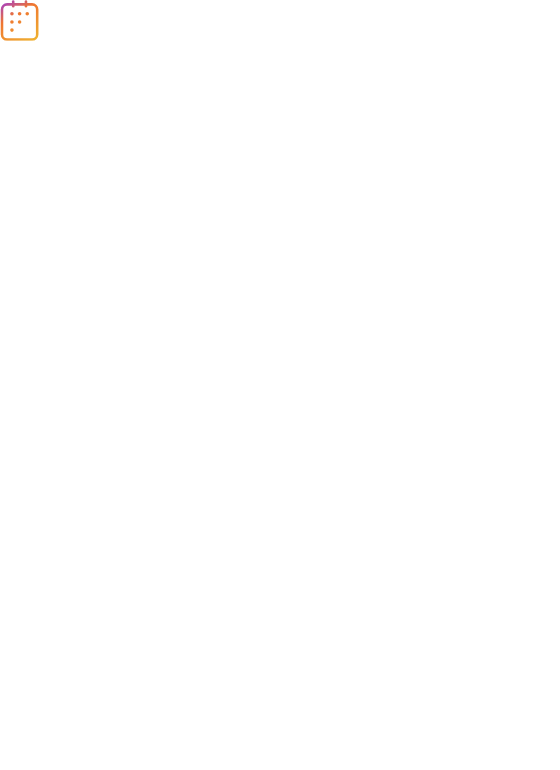 scroll, scrollTop: 0, scrollLeft: 0, axis: both 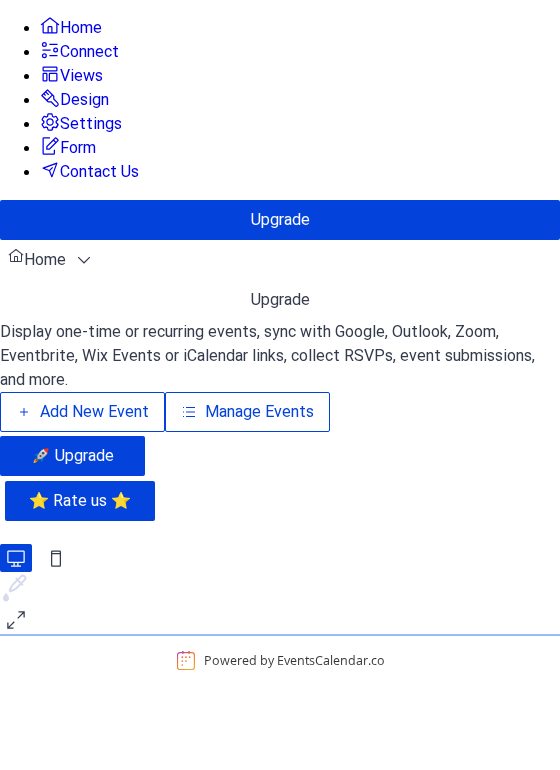 click on "Connect" at bounding box center [89, 52] 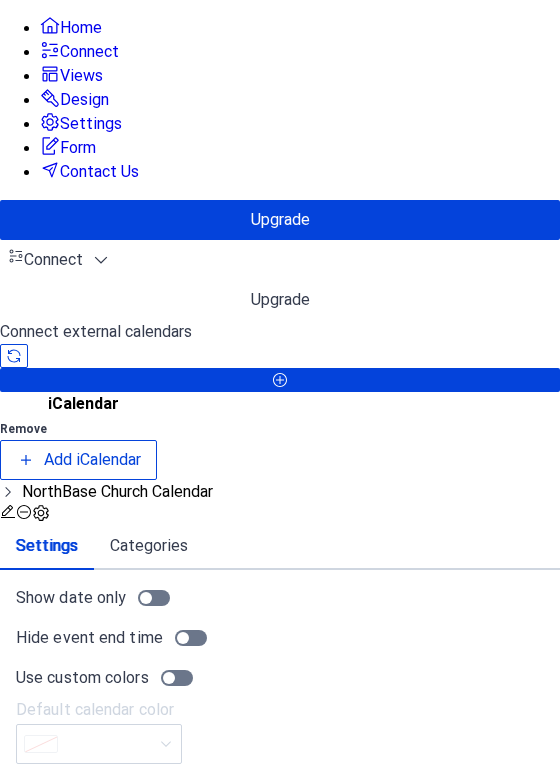 click 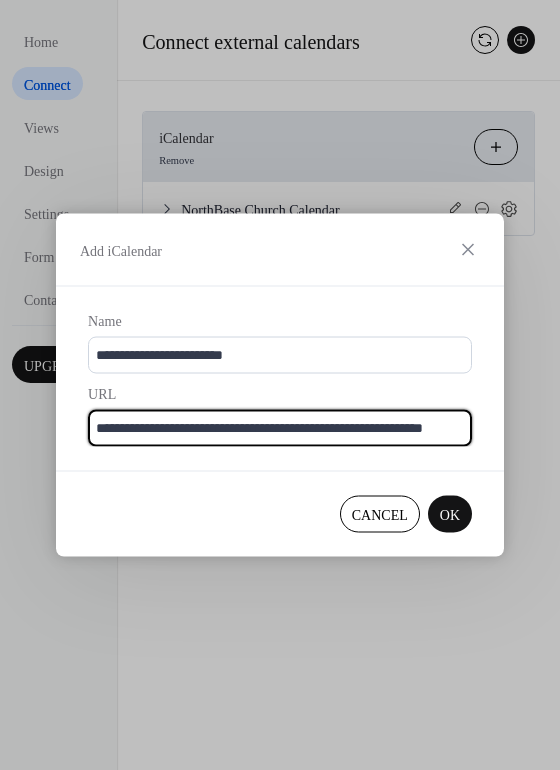 scroll, scrollTop: 0, scrollLeft: 74, axis: horizontal 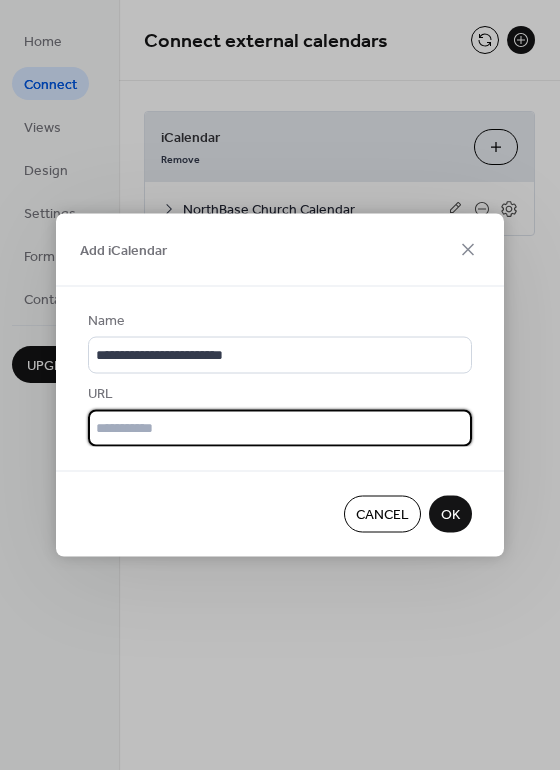 paste on "**********" 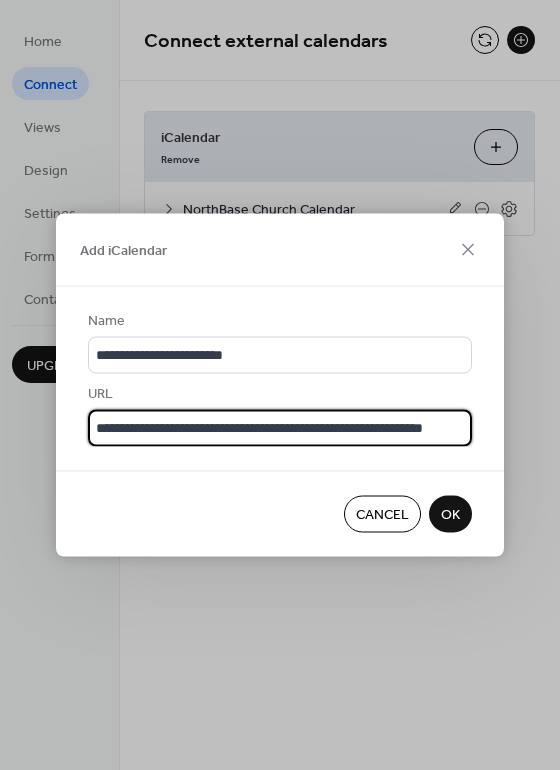 scroll, scrollTop: 0, scrollLeft: 73, axis: horizontal 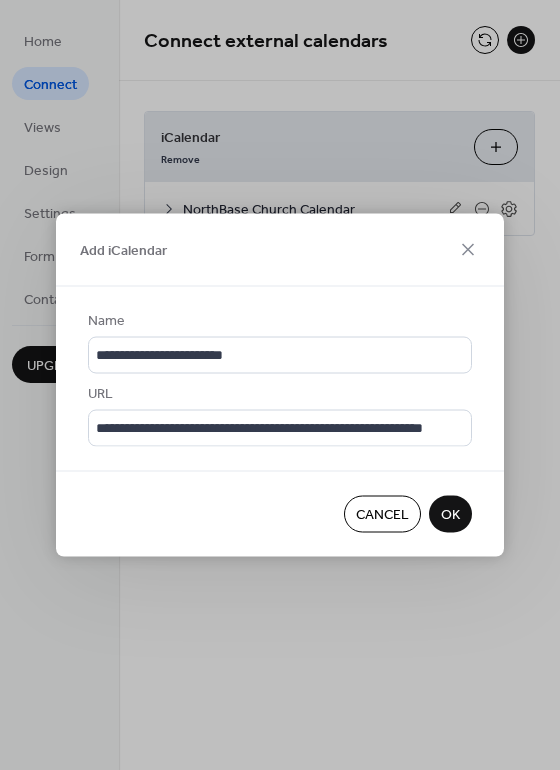 click on "OK" at bounding box center [450, 515] 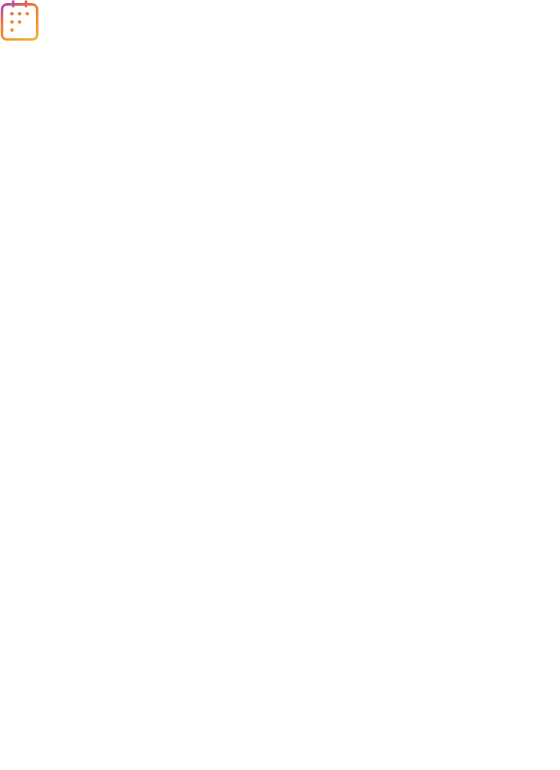 scroll, scrollTop: 0, scrollLeft: 0, axis: both 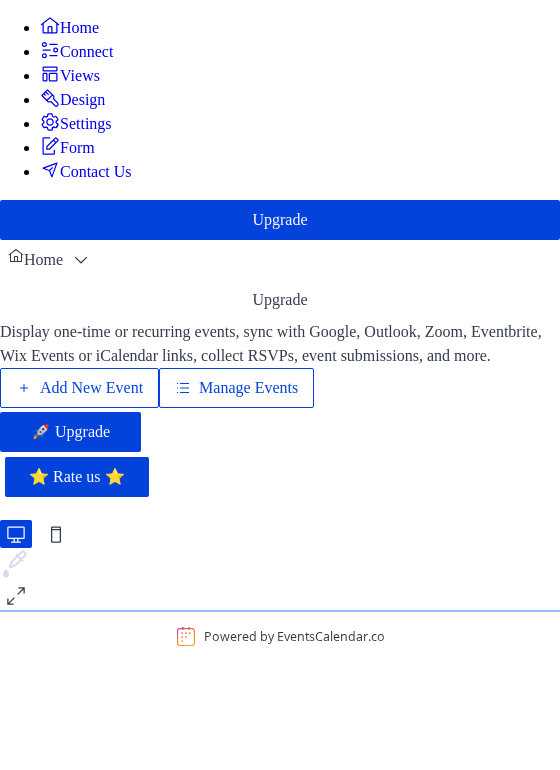 click on "Connect" at bounding box center [86, 52] 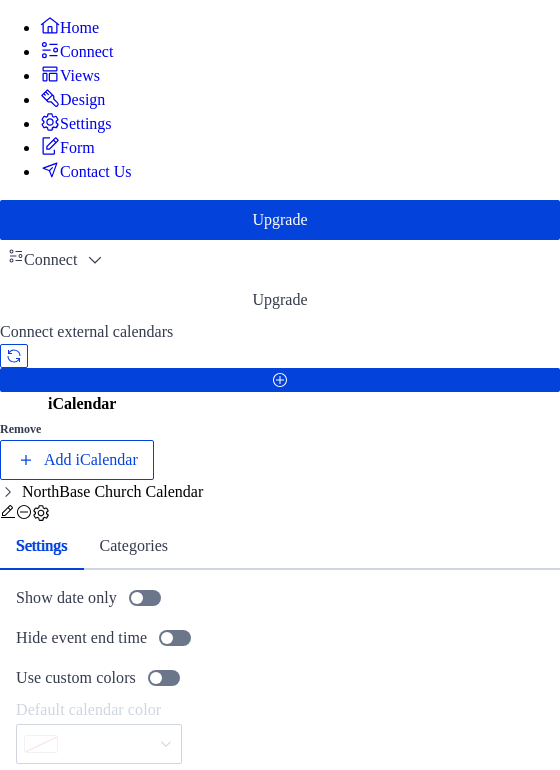 click 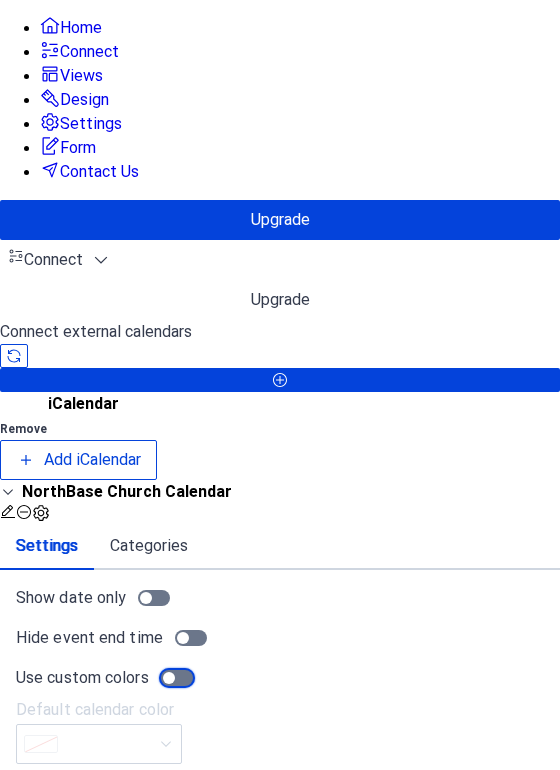 click on "Use custom colors" at bounding box center [108, 678] 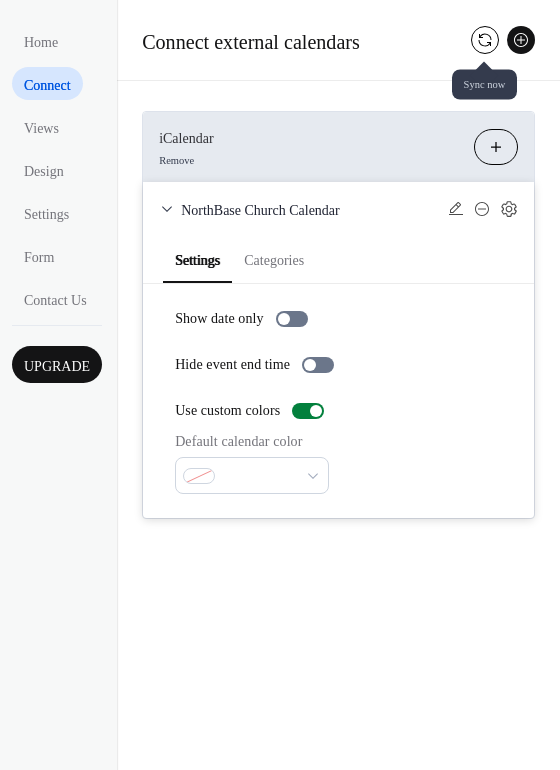click at bounding box center (485, 40) 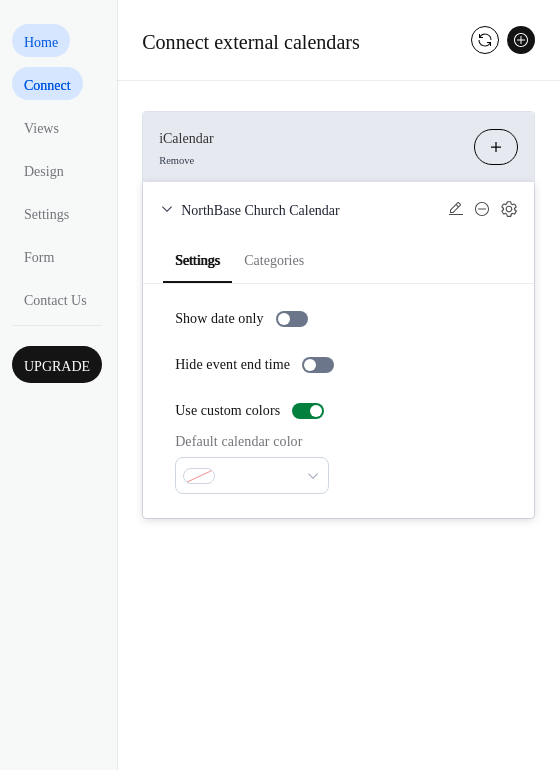 click on "Home" at bounding box center [41, 42] 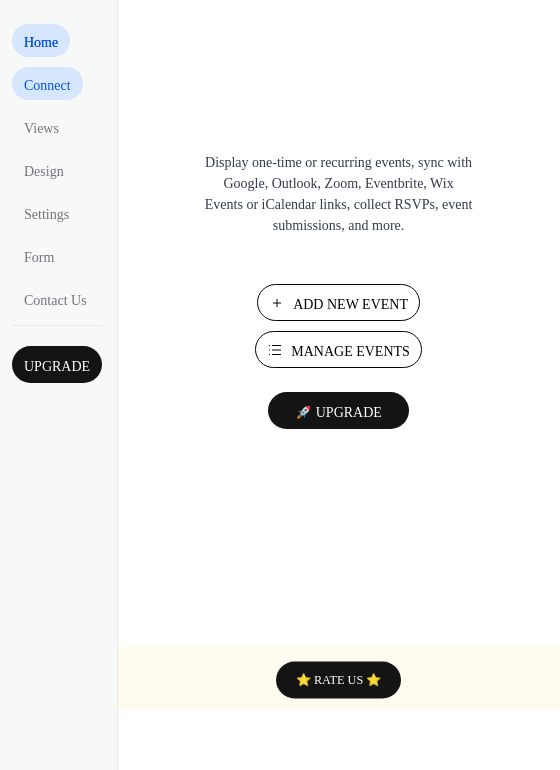 click on "Connect" at bounding box center [47, 85] 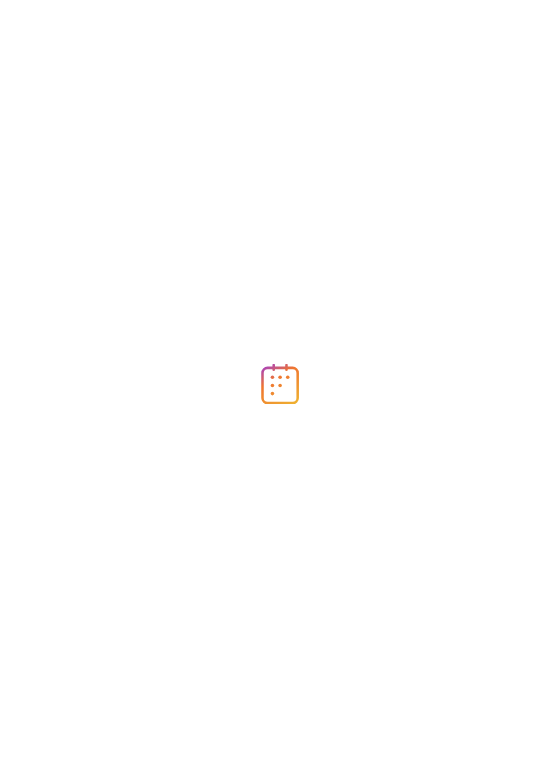 scroll, scrollTop: 0, scrollLeft: 0, axis: both 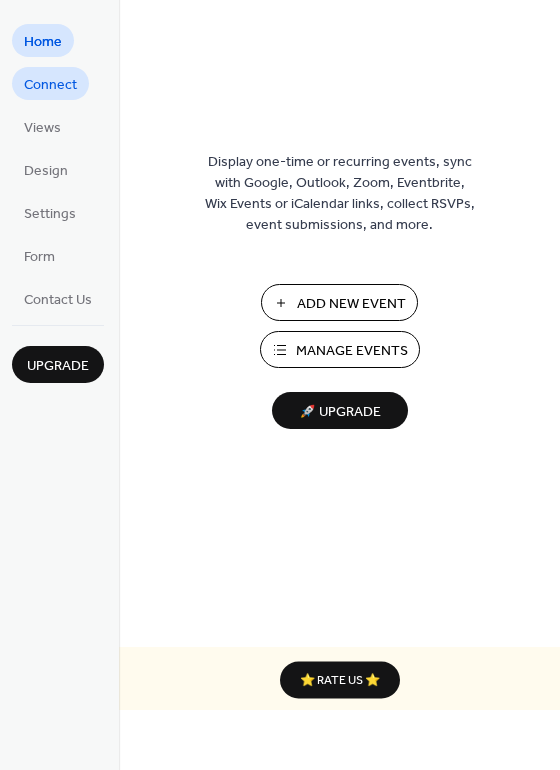 click on "Connect" at bounding box center [50, 85] 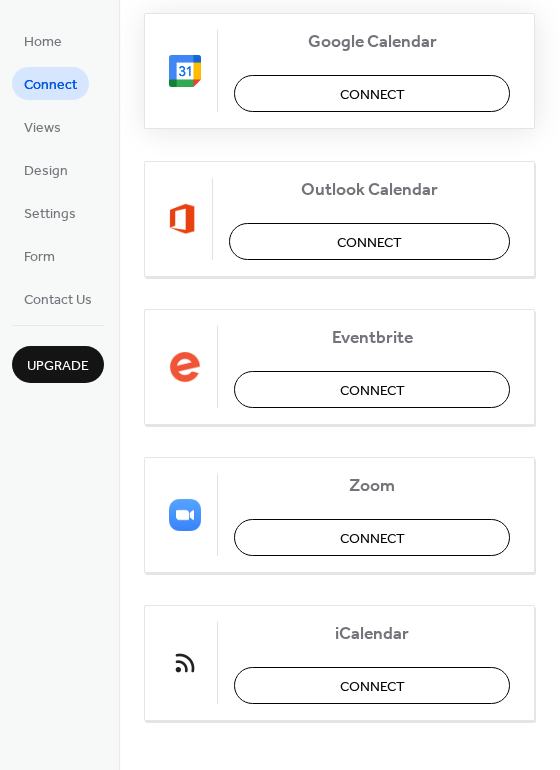 scroll, scrollTop: 323, scrollLeft: 0, axis: vertical 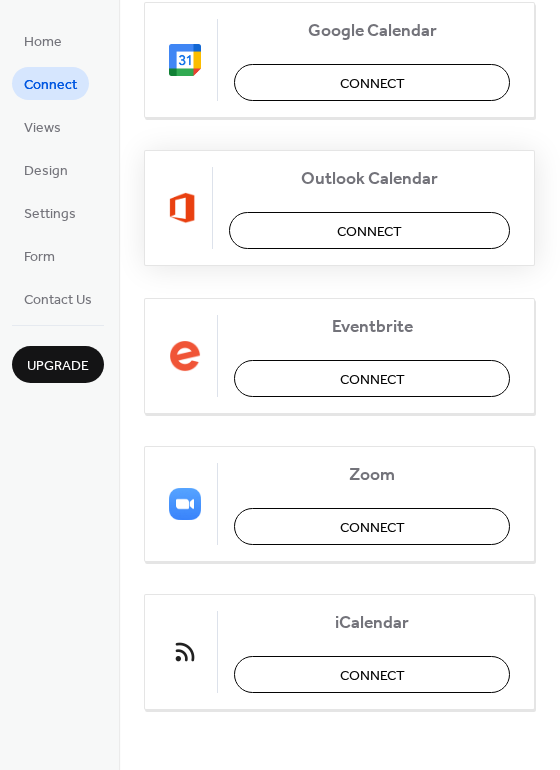 click on "Connect" at bounding box center [369, 230] 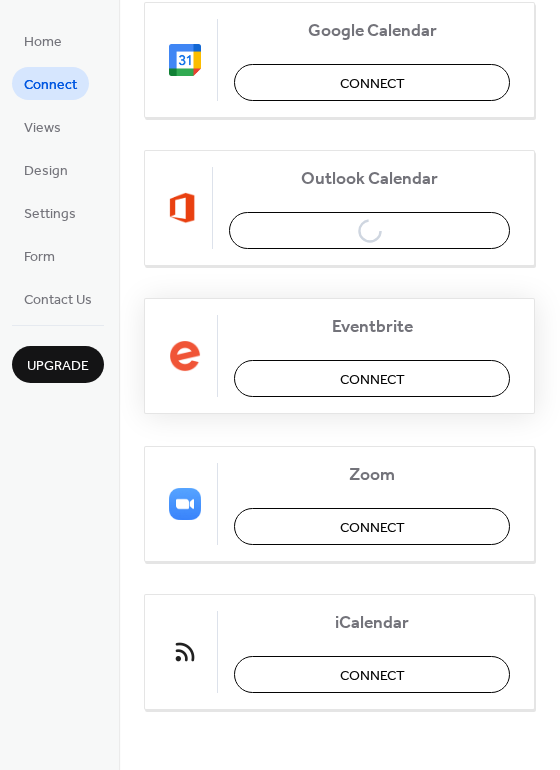 click on "Connect" at bounding box center (372, 378) 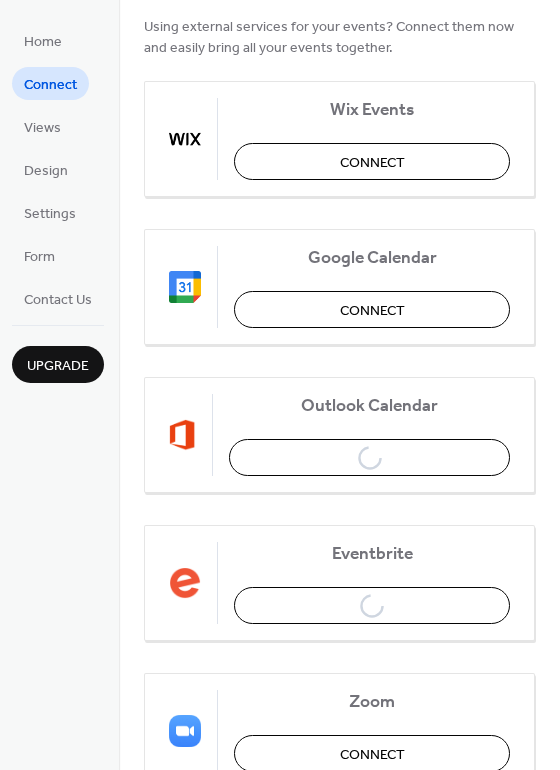 scroll, scrollTop: 100, scrollLeft: 0, axis: vertical 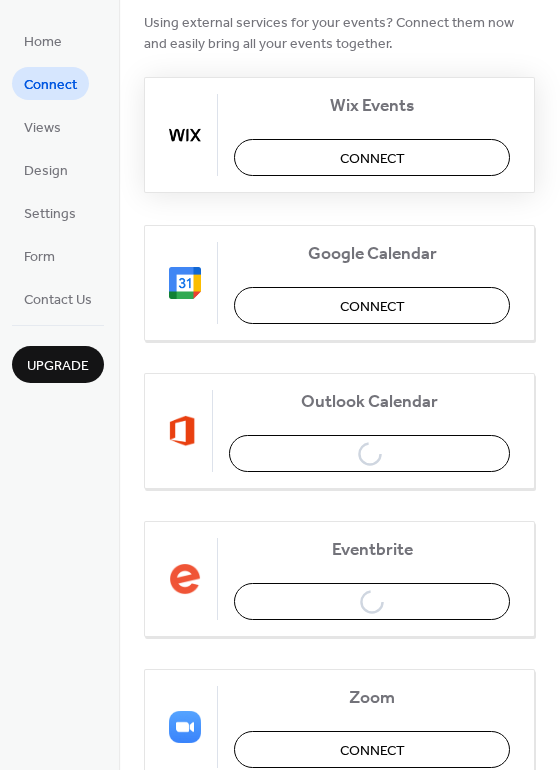 click on "Connect" at bounding box center [372, 157] 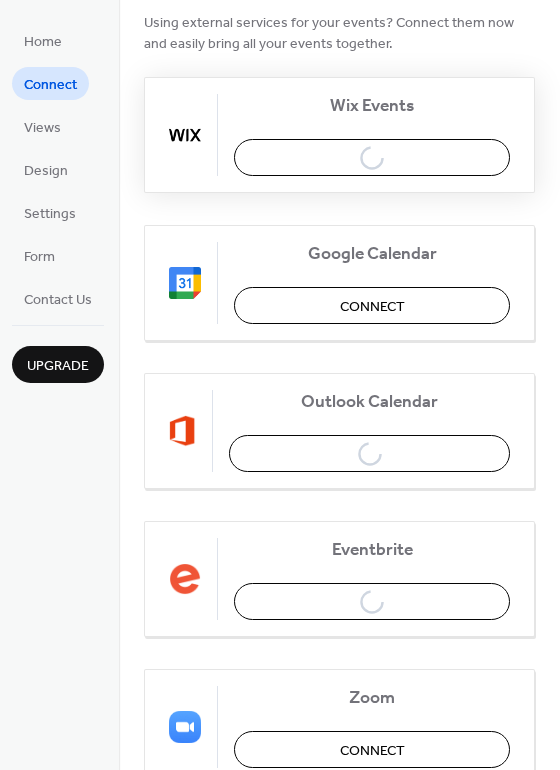 scroll, scrollTop: 0, scrollLeft: 0, axis: both 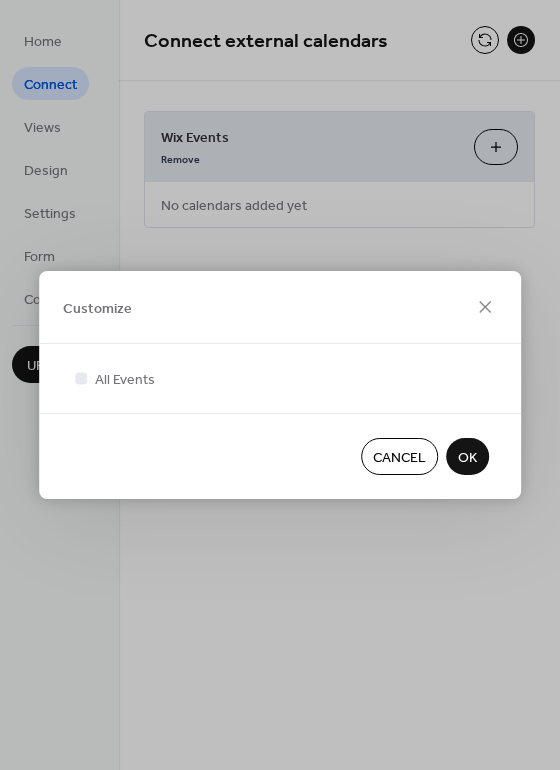 click on "Cancel" at bounding box center [399, 458] 